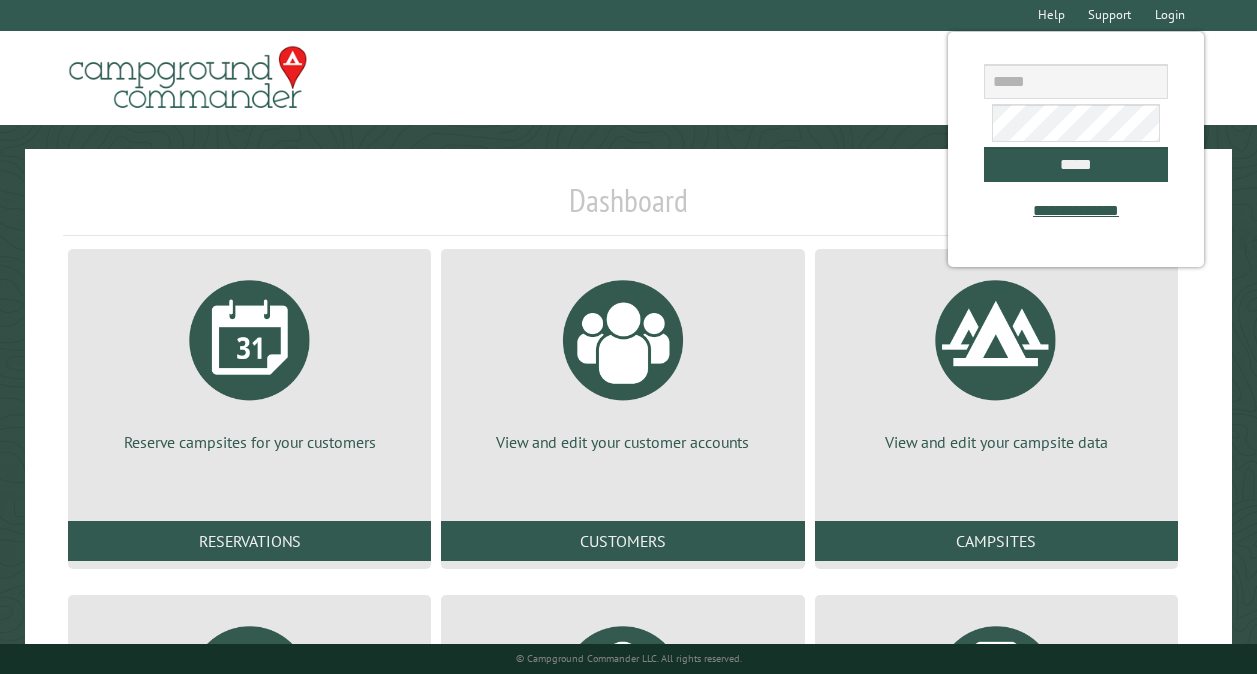 scroll, scrollTop: 0, scrollLeft: 0, axis: both 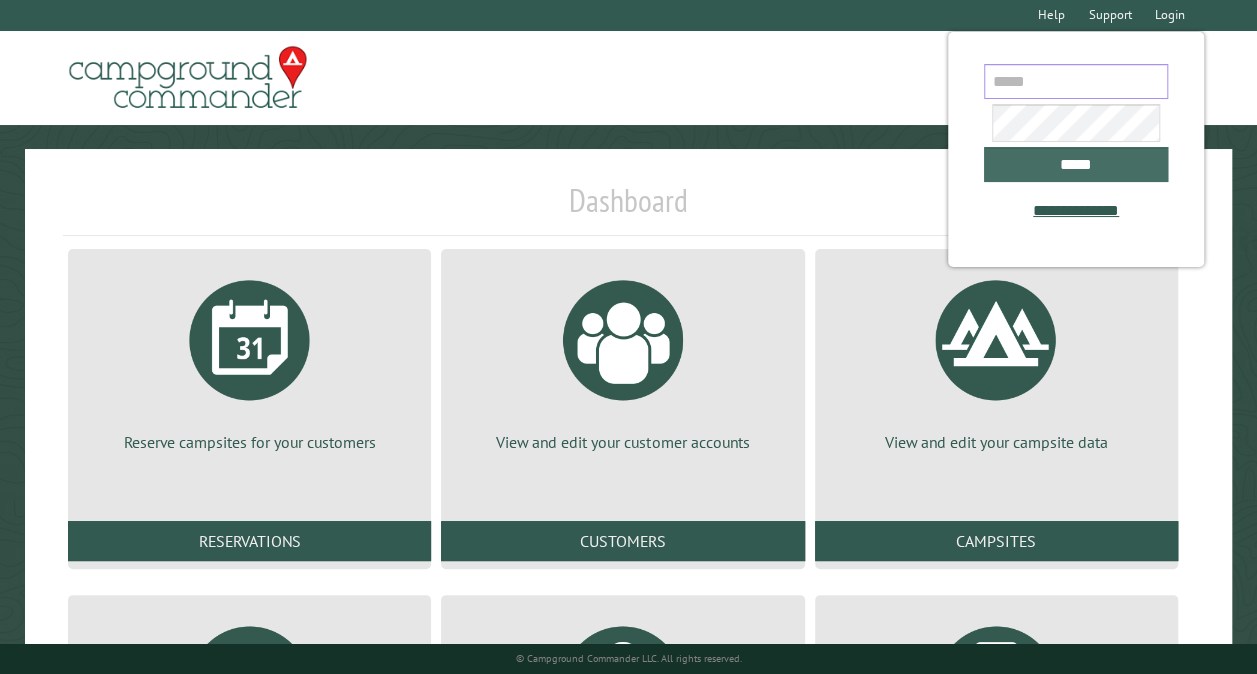 type on "**********" 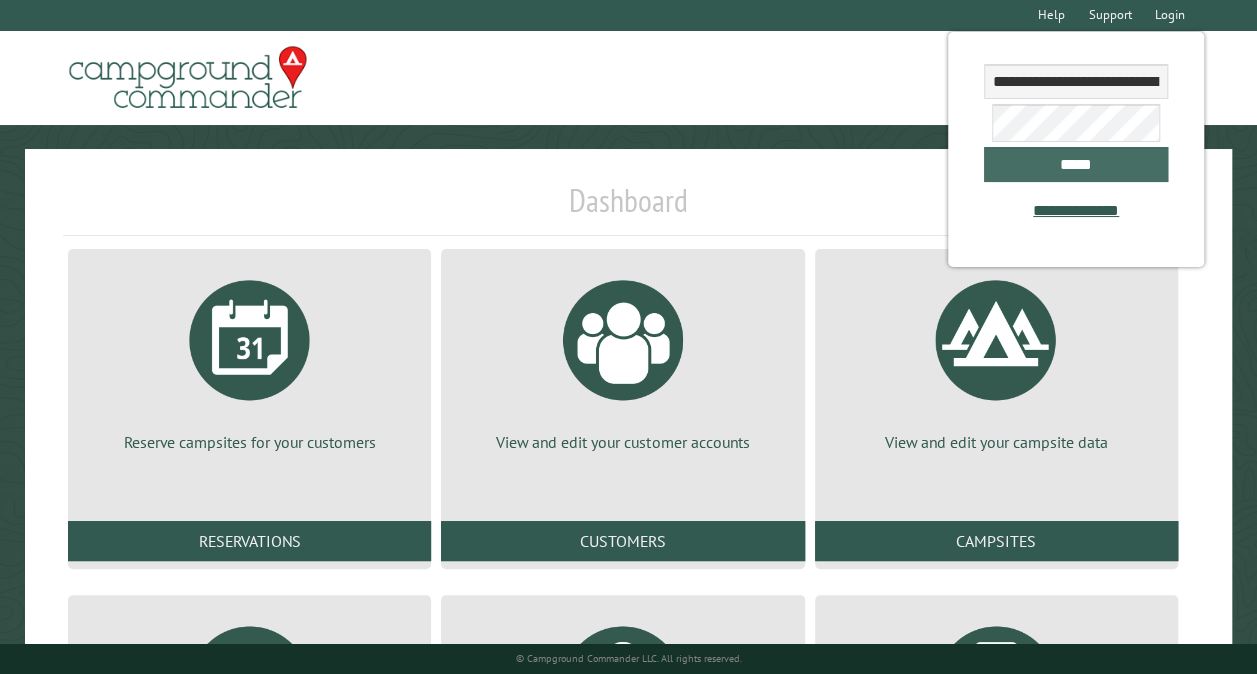 click on "*****" at bounding box center [1076, 164] 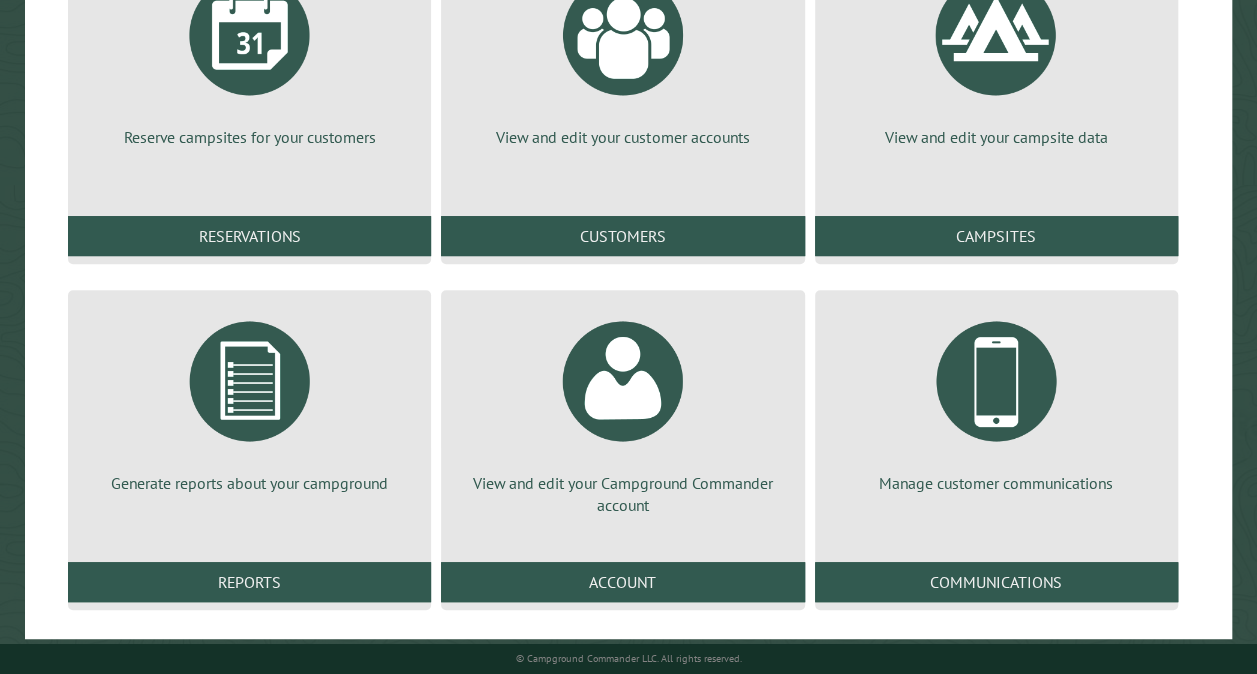 scroll, scrollTop: 320, scrollLeft: 0, axis: vertical 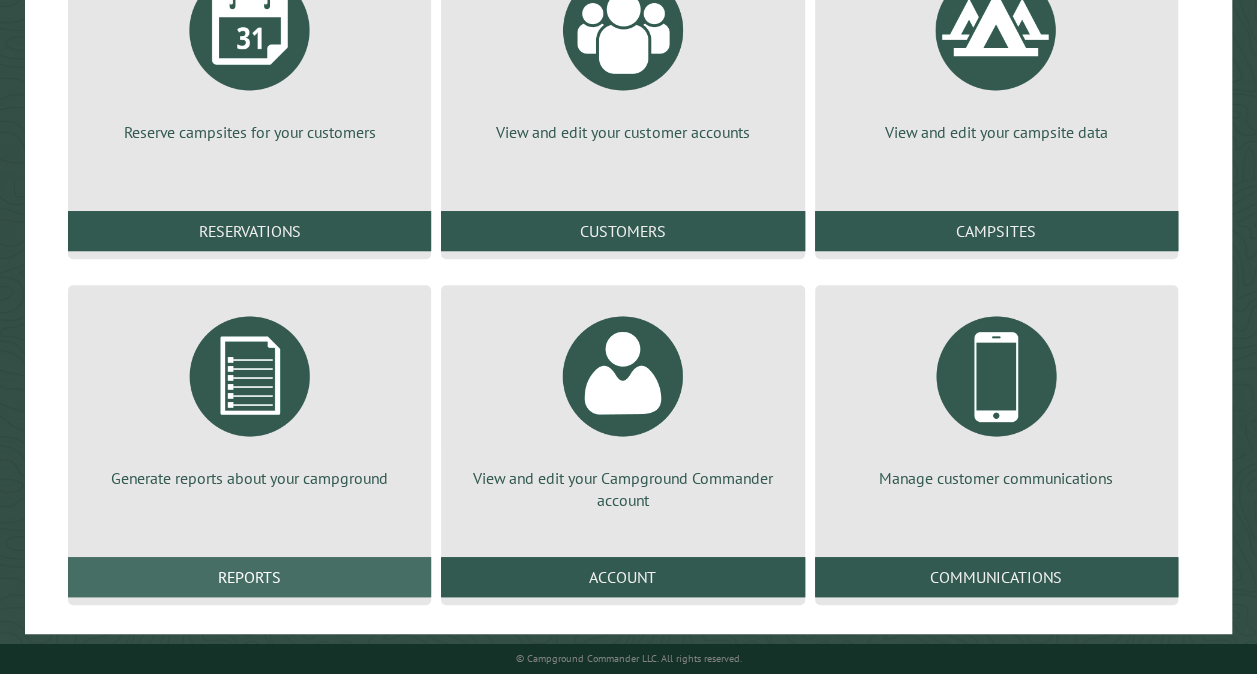 click on "Reports" at bounding box center [249, 577] 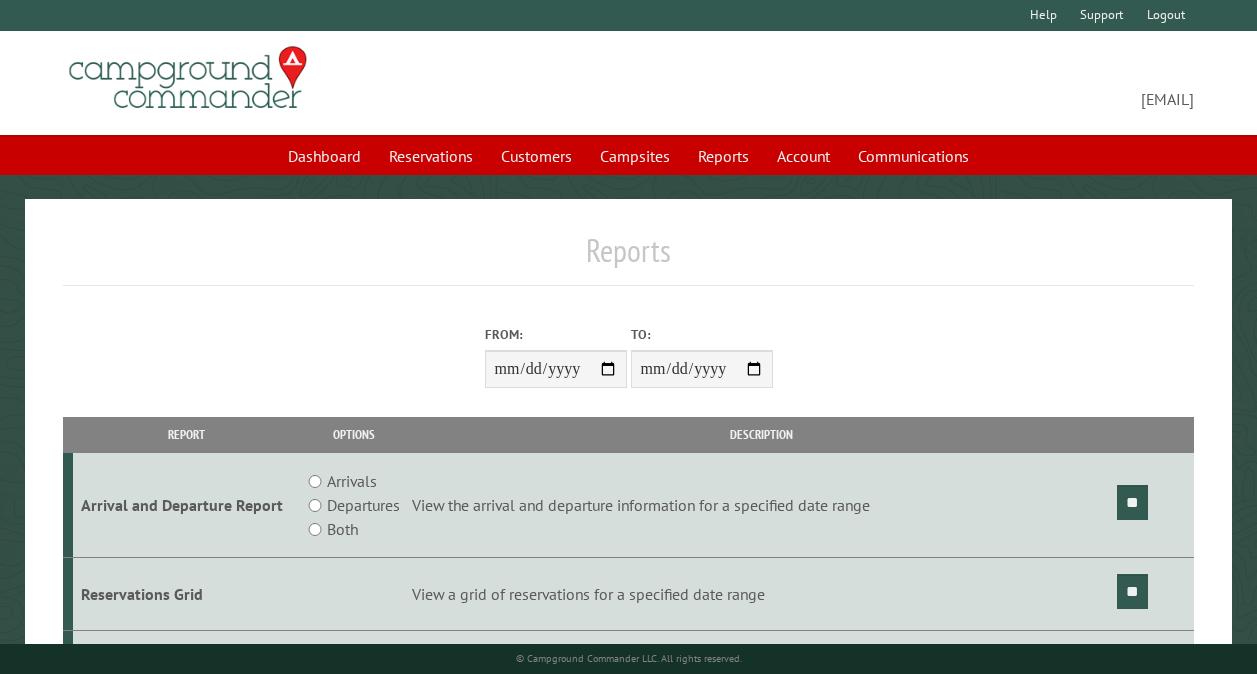 scroll, scrollTop: 0, scrollLeft: 0, axis: both 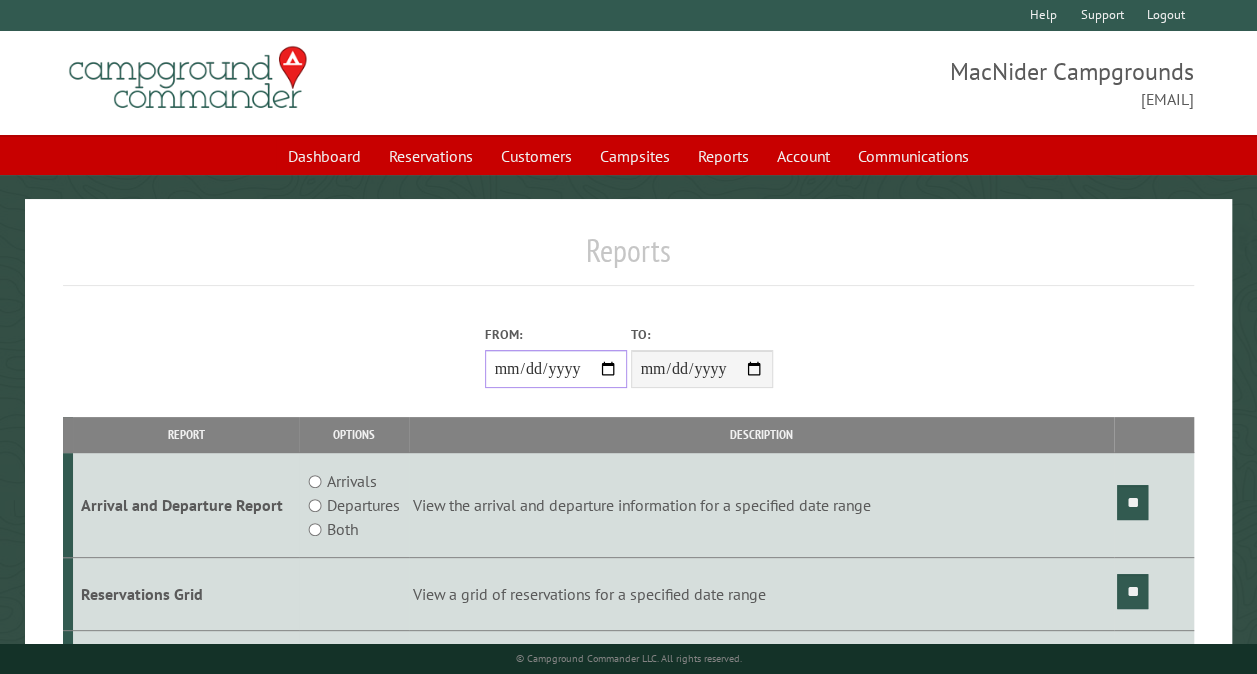 click on "From:" at bounding box center (556, 369) 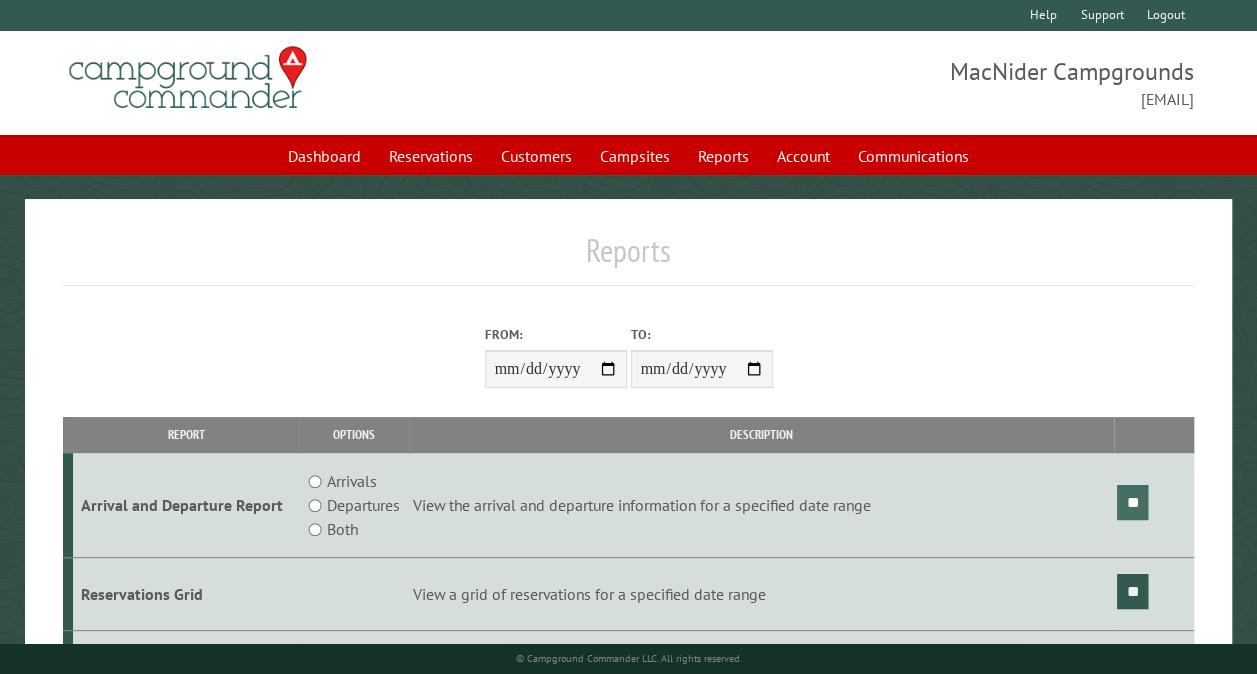 click on "**" at bounding box center (1132, 502) 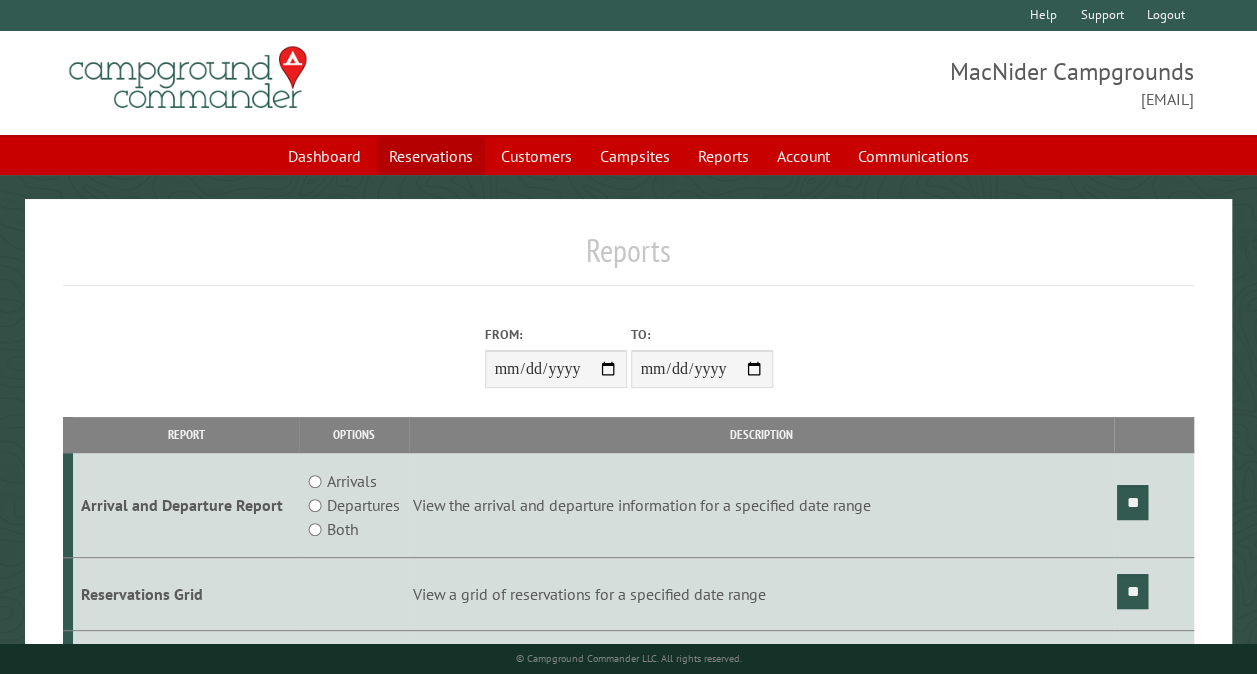click on "Reservations" at bounding box center (431, 156) 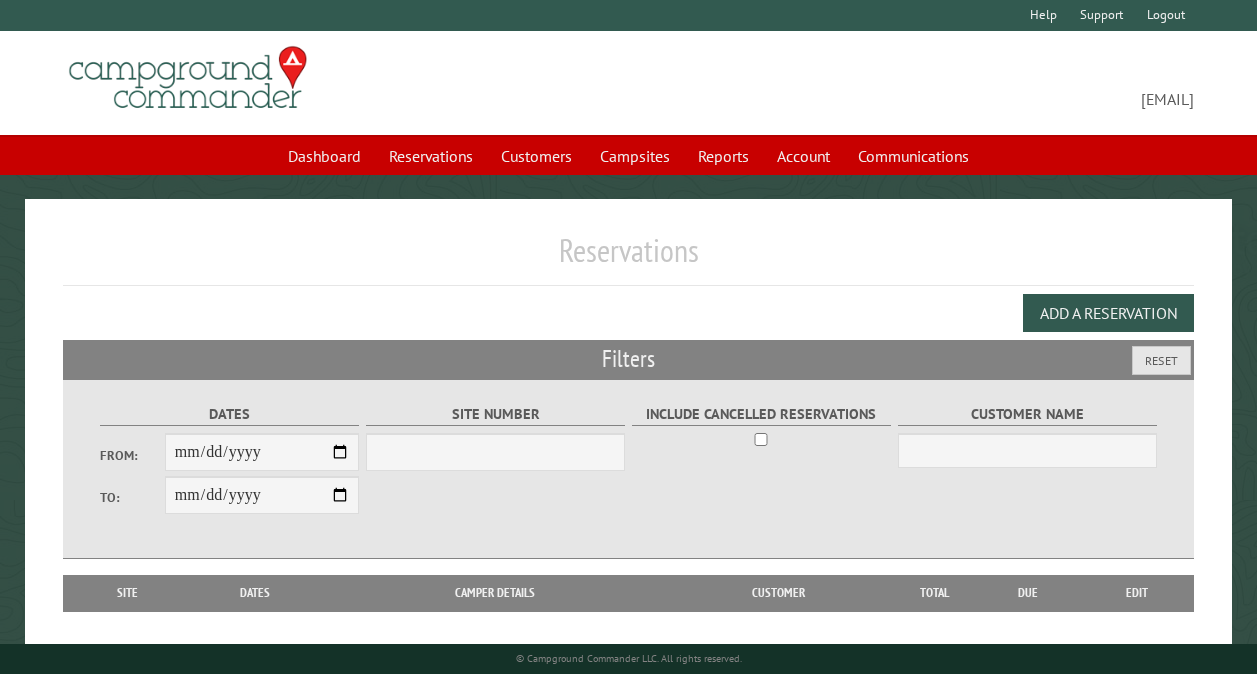 scroll, scrollTop: 0, scrollLeft: 0, axis: both 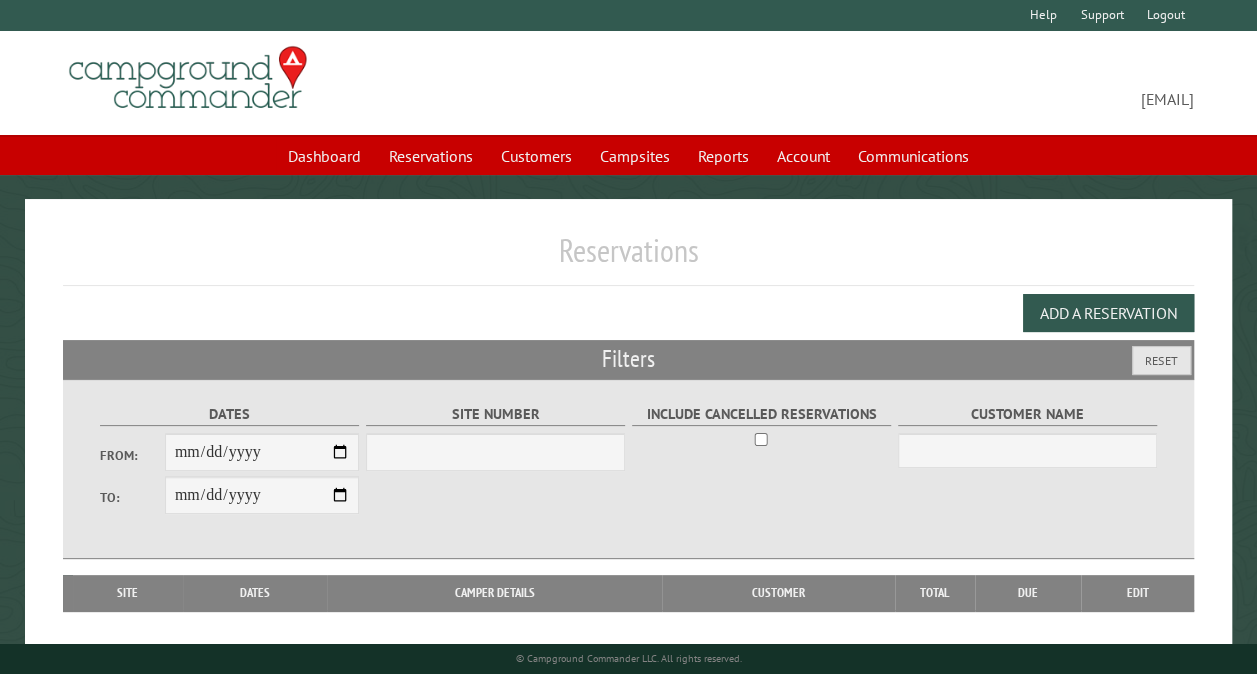 select on "***" 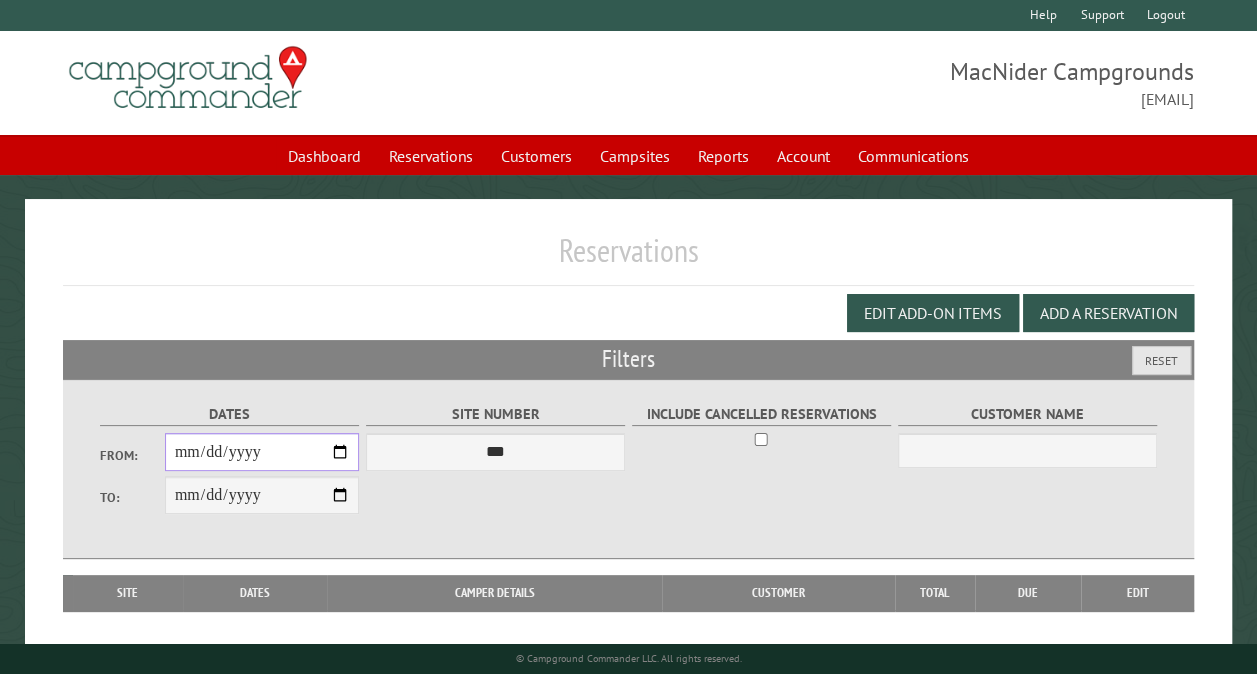 click on "From:" at bounding box center (262, 452) 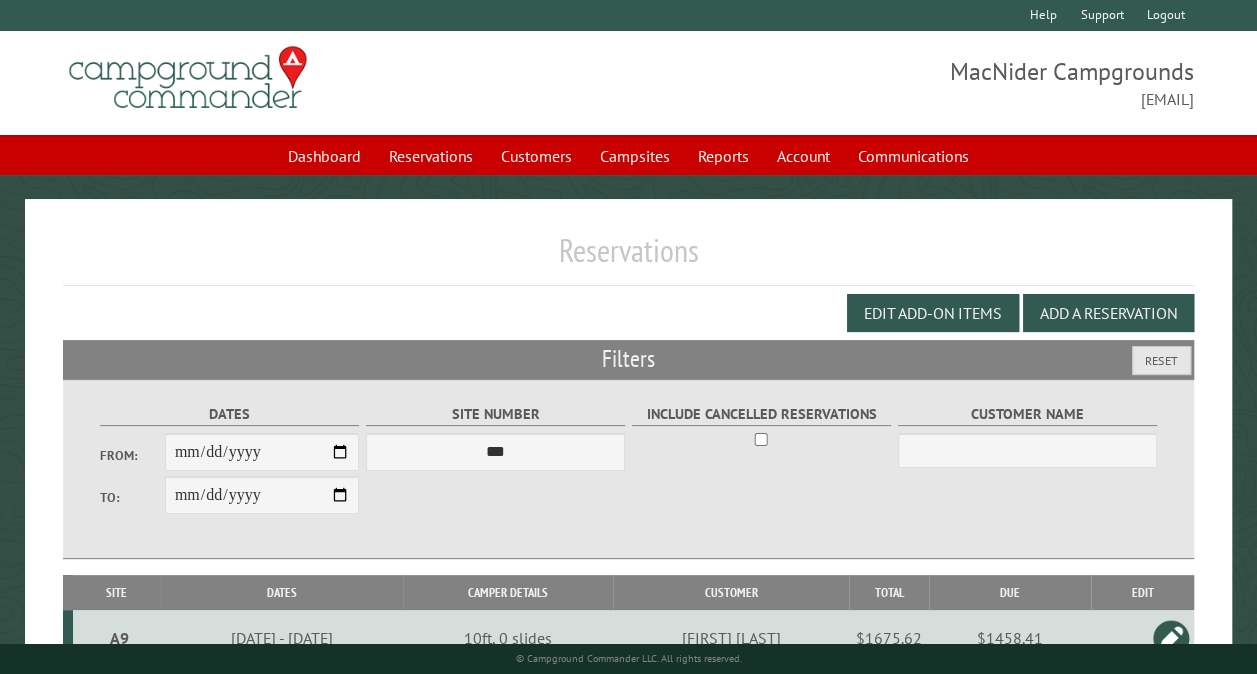 click on "**********" at bounding box center [262, 495] 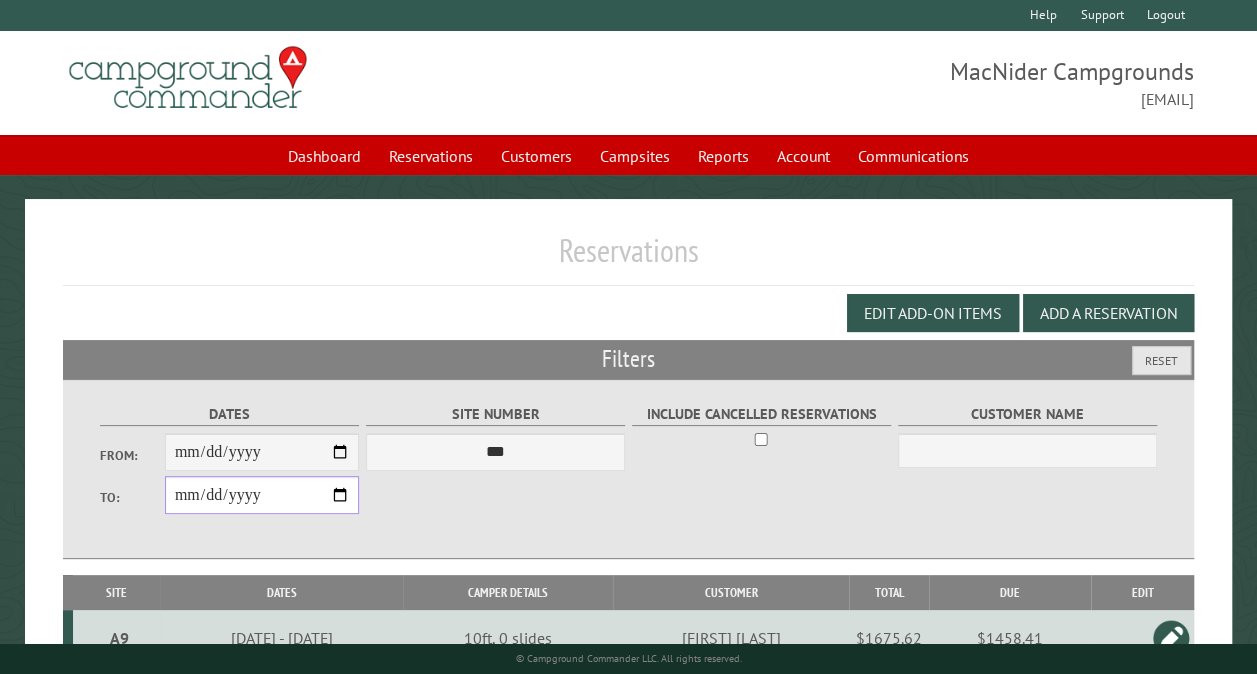 type on "**********" 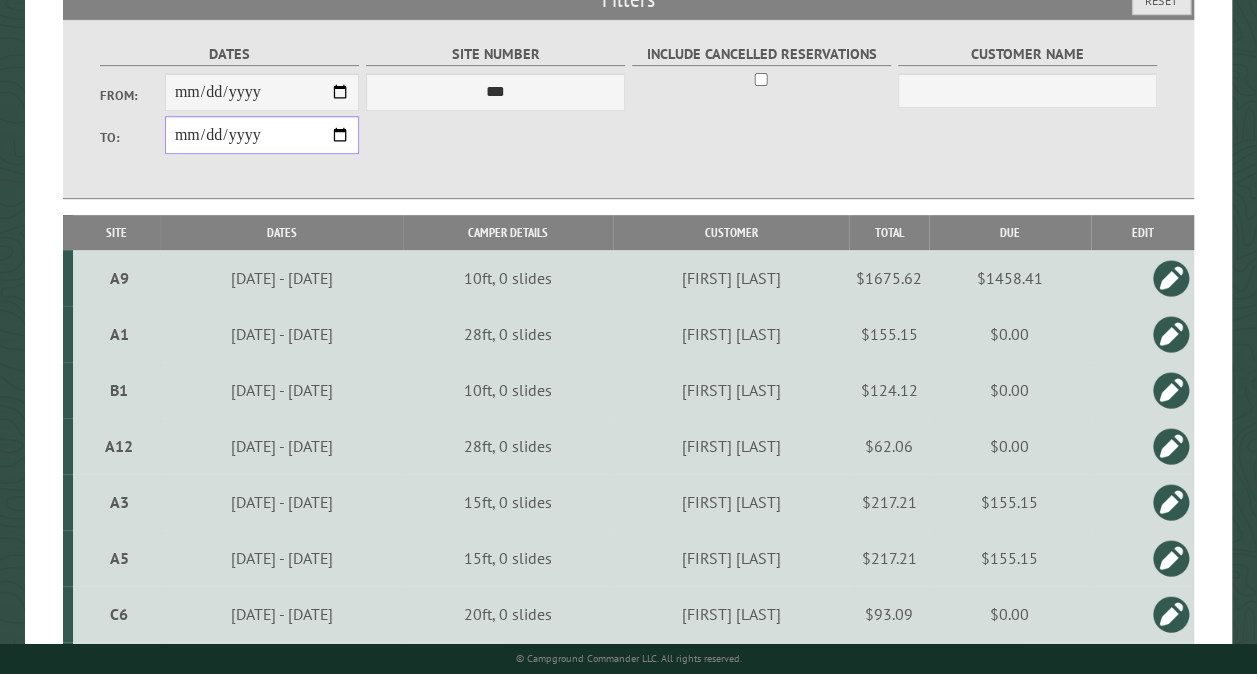 scroll, scrollTop: 400, scrollLeft: 0, axis: vertical 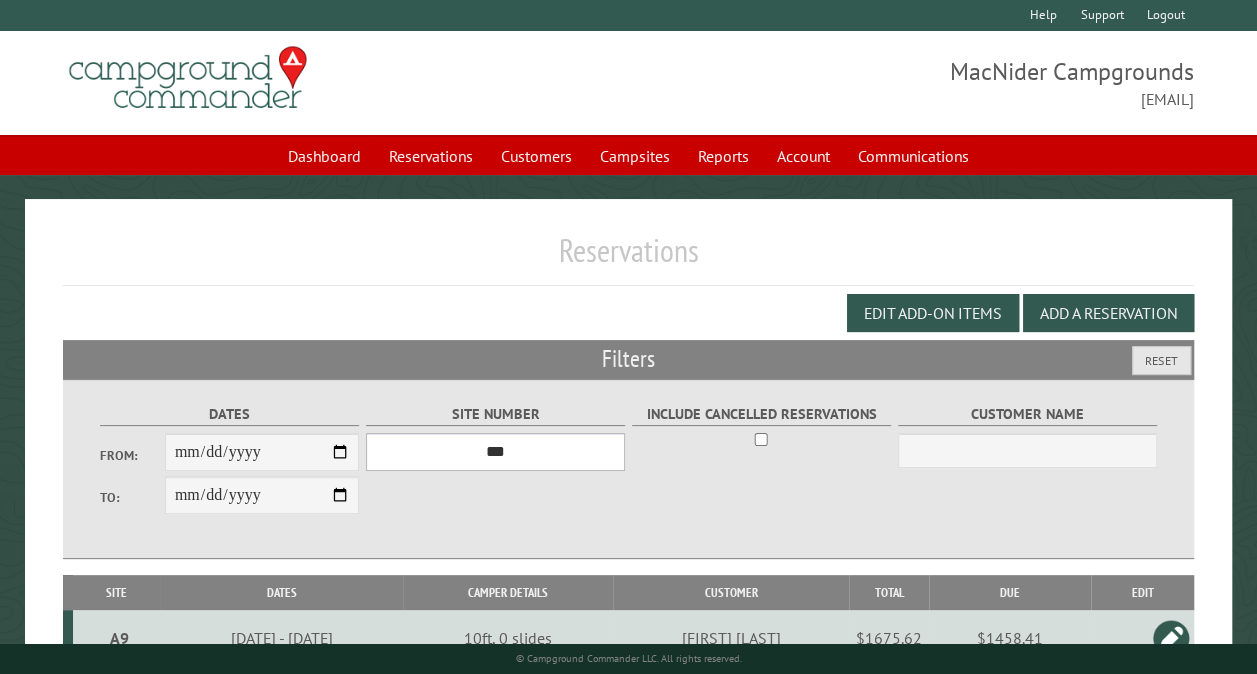 click on "*** ** ** ** ** ** ** ** ** ** *** *** *** *** ** ** ** ** ** ** ** ** ** *** *** ** ** ** ** ** ** ********* ** ** ** ** ** ** ** ** ** *** *** *** *** *** *** ** ** ** ** ** ** ** ** ** *** *** *** *** *** *** ** ** ** ** ** ** ** ** ** ** ** ** ** ** ** ** ** ** ** ** ** ** ** ** *** *** *** *** *** ***" at bounding box center (495, 452) 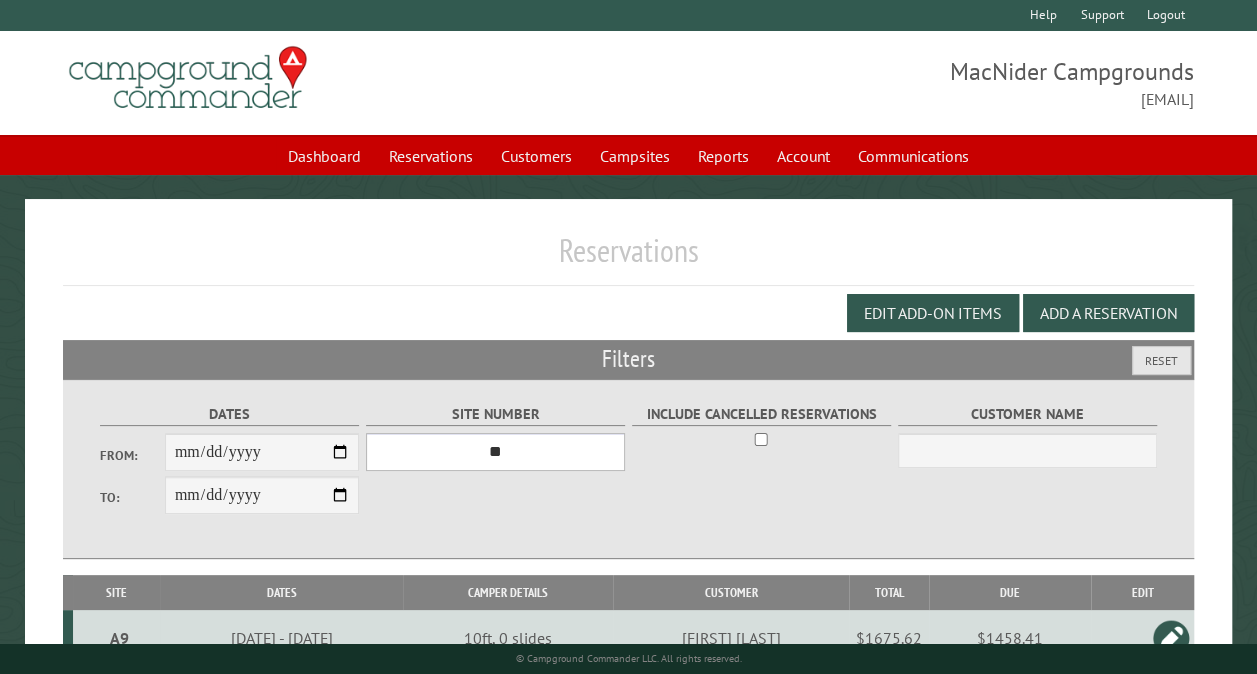 click on "*** ** ** ** ** ** ** ** ** ** *** *** *** *** ** ** ** ** ** ** ** ** ** *** *** ** ** ** ** ** ** ********* ** ** ** ** ** ** ** ** ** *** *** *** *** *** *** ** ** ** ** ** ** ** ** ** *** *** *** *** *** *** ** ** ** ** ** ** ** ** ** ** ** ** ** ** ** ** ** ** ** ** ** ** ** ** *** *** *** *** *** ***" at bounding box center [495, 452] 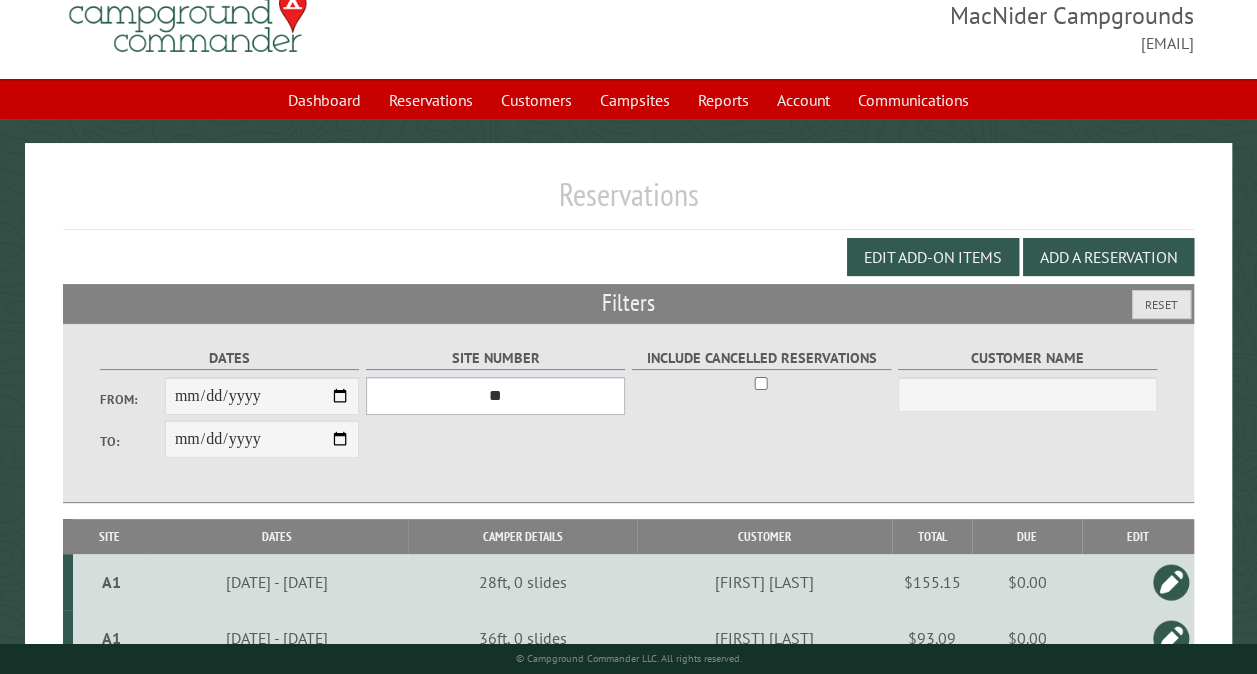 scroll, scrollTop: 80, scrollLeft: 0, axis: vertical 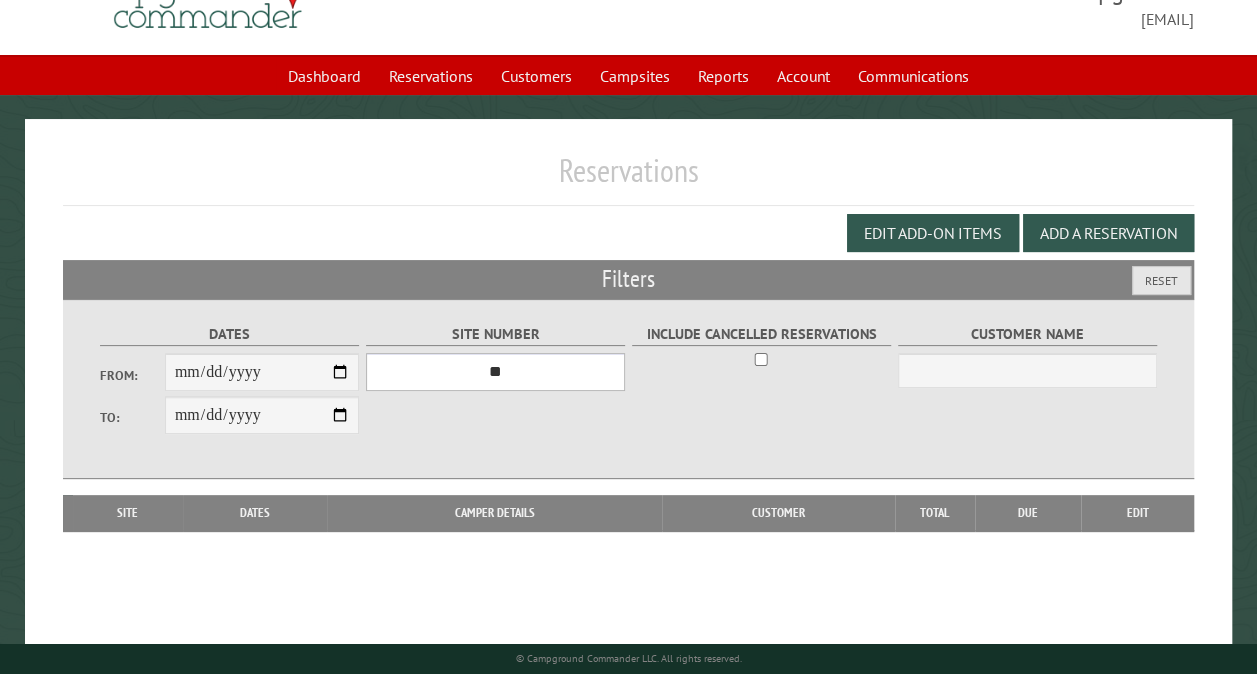 click on "*** ** ** ** ** ** ** ** ** ** *** *** *** *** ** ** ** ** ** ** ** ** ** *** *** ** ** ** ** ** ** ********* ** ** ** ** ** ** ** ** ** *** *** *** *** *** *** ** ** ** ** ** ** ** ** ** *** *** *** *** *** *** ** ** ** ** ** ** ** ** ** ** ** ** ** ** ** ** ** ** ** ** ** ** ** ** *** *** *** *** *** ***" at bounding box center (495, 372) 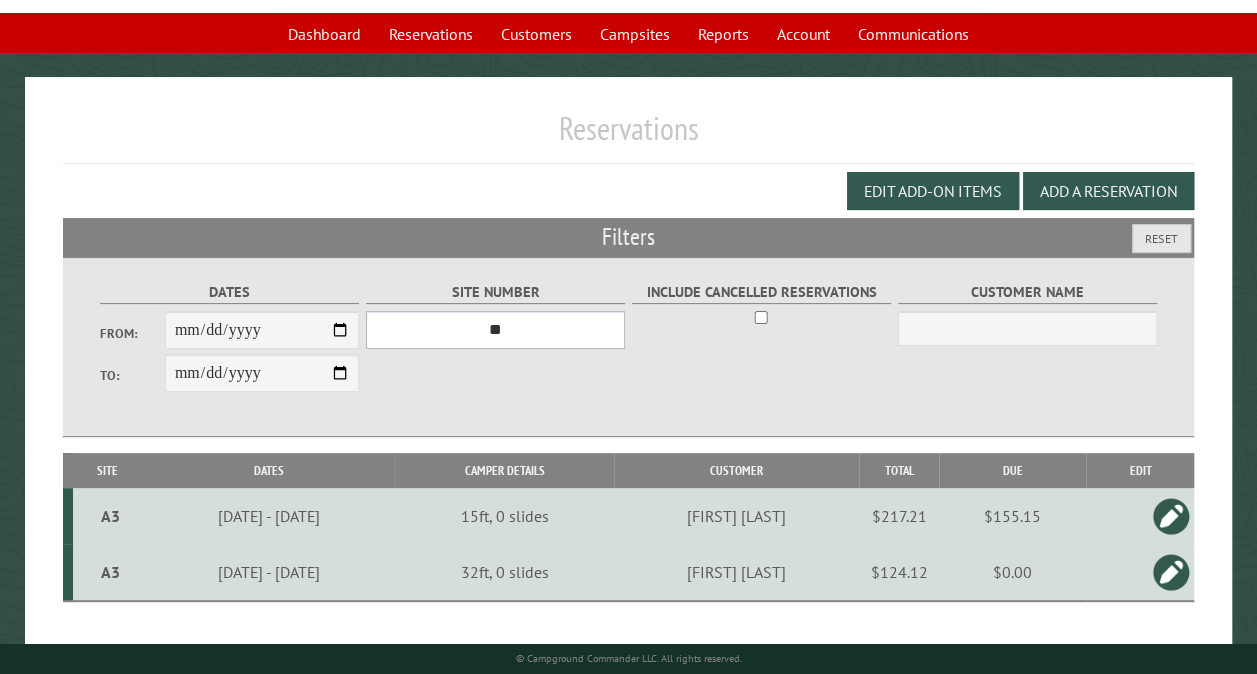 scroll, scrollTop: 155, scrollLeft: 0, axis: vertical 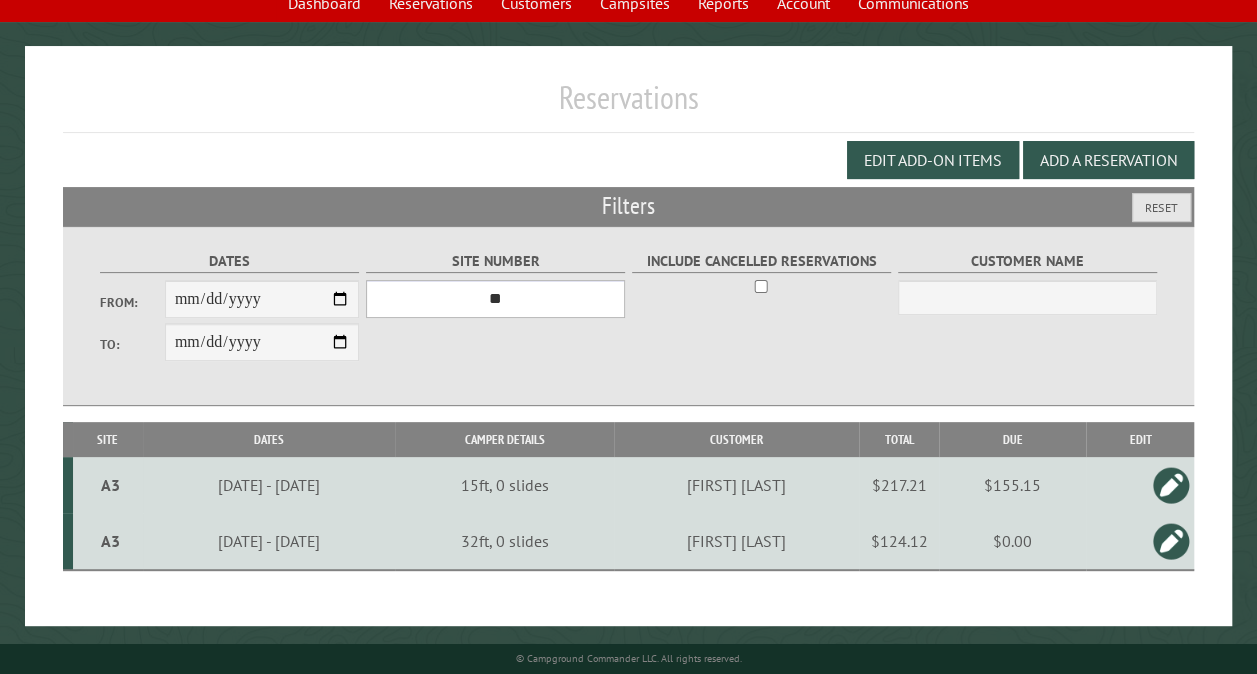 click on "*** ** ** ** ** ** ** ** ** ** *** *** *** *** ** ** ** ** ** ** ** ** ** *** *** ** ** ** ** ** ** ********* ** ** ** ** ** ** ** ** ** *** *** *** *** *** *** ** ** ** ** ** ** ** ** ** *** *** *** *** *** *** ** ** ** ** ** ** ** ** ** ** ** ** ** ** ** ** ** ** ** ** ** ** ** ** *** *** *** *** *** ***" at bounding box center [495, 299] 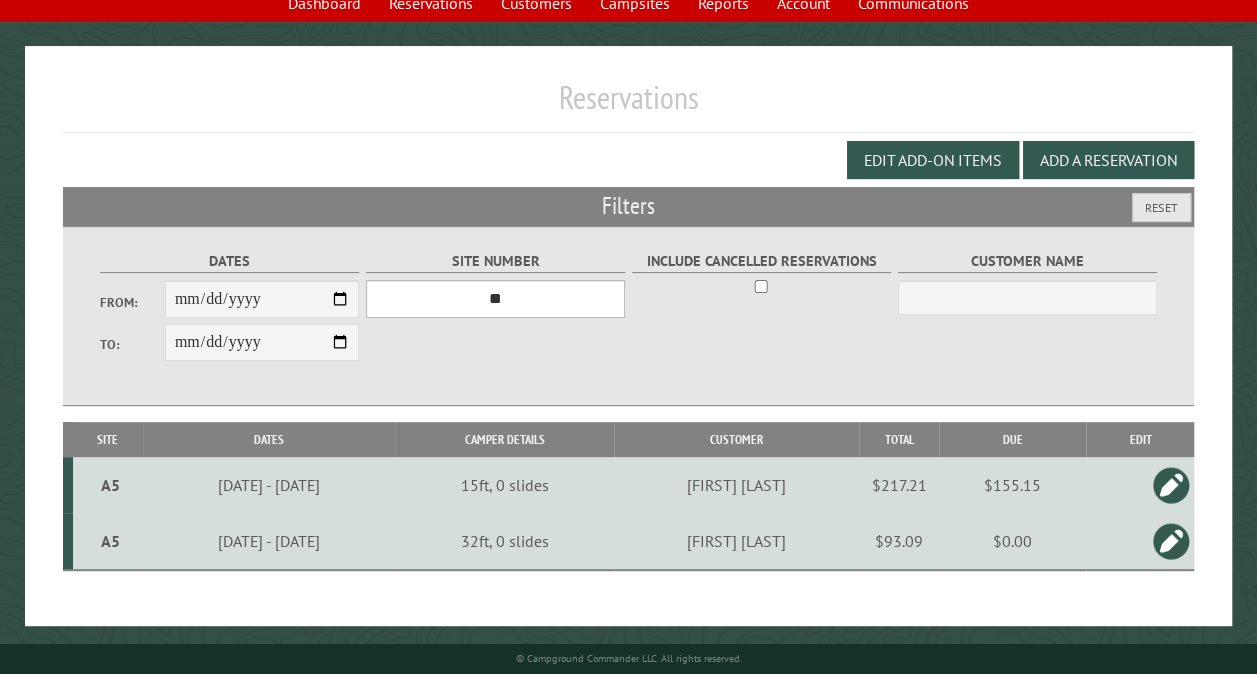 click on "*** ** ** ** ** ** ** ** ** ** *** *** *** *** ** ** ** ** ** ** ** ** ** *** *** ** ** ** ** ** ** ********* ** ** ** ** ** ** ** ** ** *** *** *** *** *** *** ** ** ** ** ** ** ** ** ** *** *** *** *** *** *** ** ** ** ** ** ** ** ** ** ** ** ** ** ** ** ** ** ** ** ** ** ** ** ** *** *** *** *** *** ***" at bounding box center [495, 299] 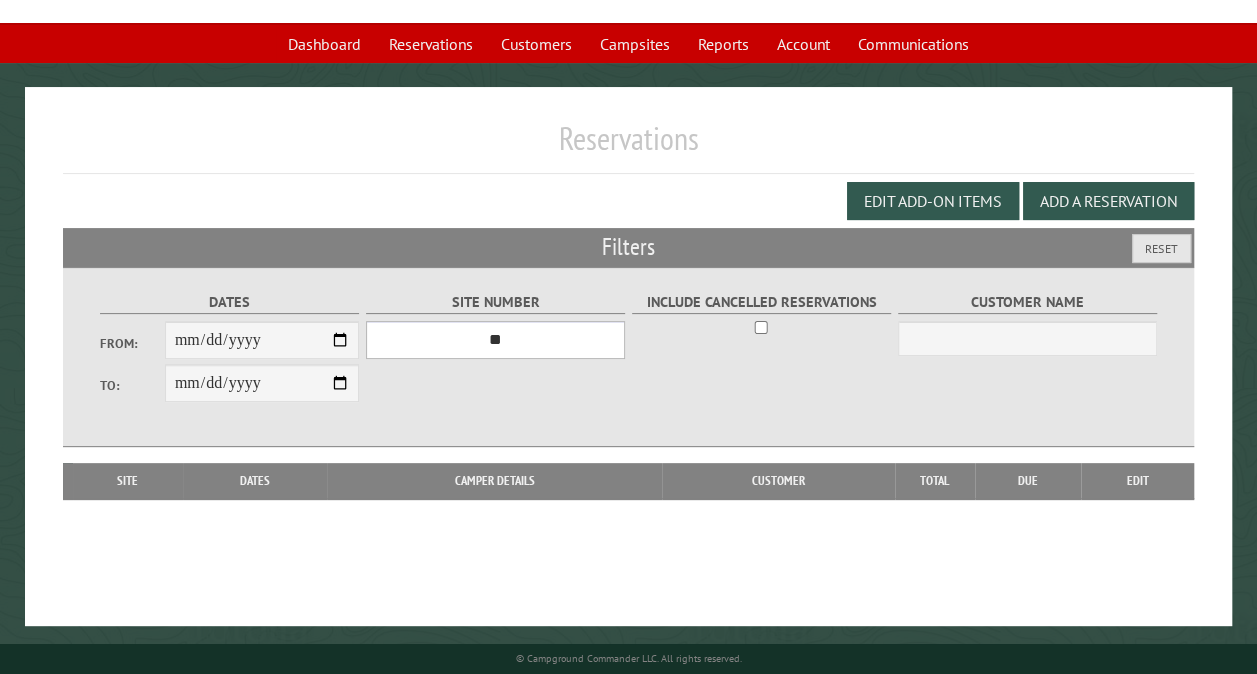 scroll, scrollTop: 112, scrollLeft: 0, axis: vertical 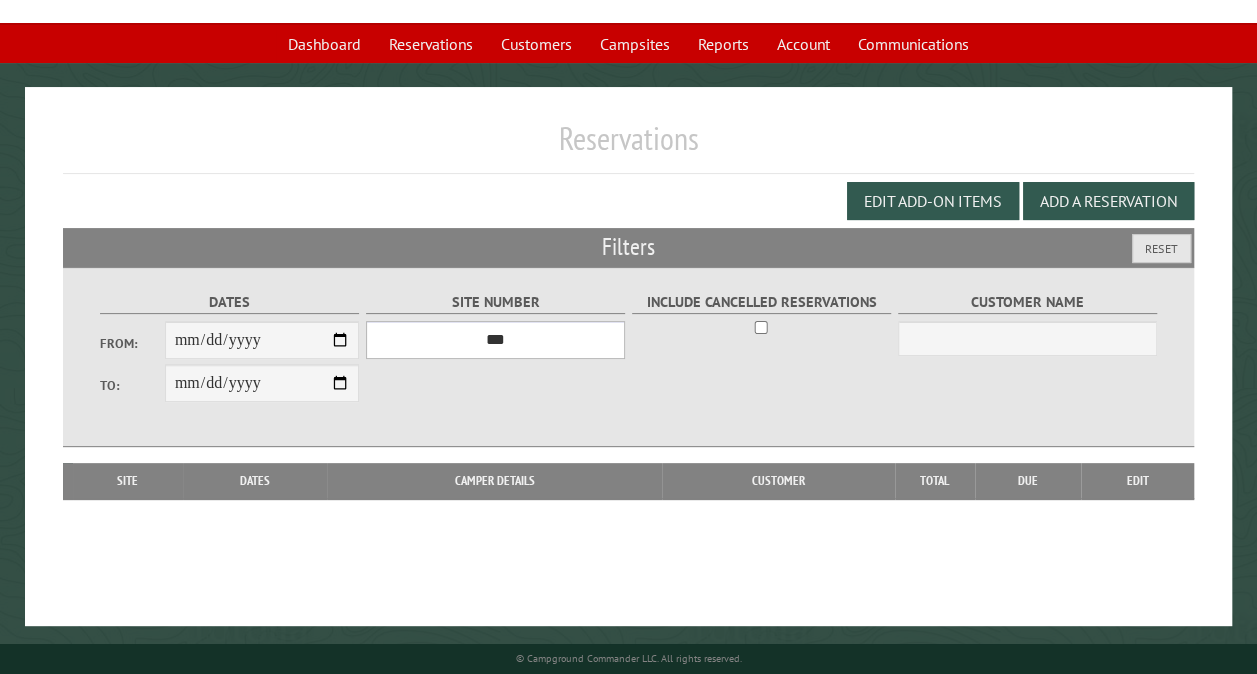 click on "*** ** ** ** ** ** ** ** ** ** *** *** *** *** ** ** ** ** ** ** ** ** ** *** *** ** ** ** ** ** ** ********* ** ** ** ** ** ** ** ** ** *** *** *** *** *** *** ** ** ** ** ** ** ** ** ** *** *** *** *** *** *** ** ** ** ** ** ** ** ** ** ** ** ** ** ** ** ** ** ** ** ** ** ** ** ** *** *** *** *** *** ***" at bounding box center (495, 340) 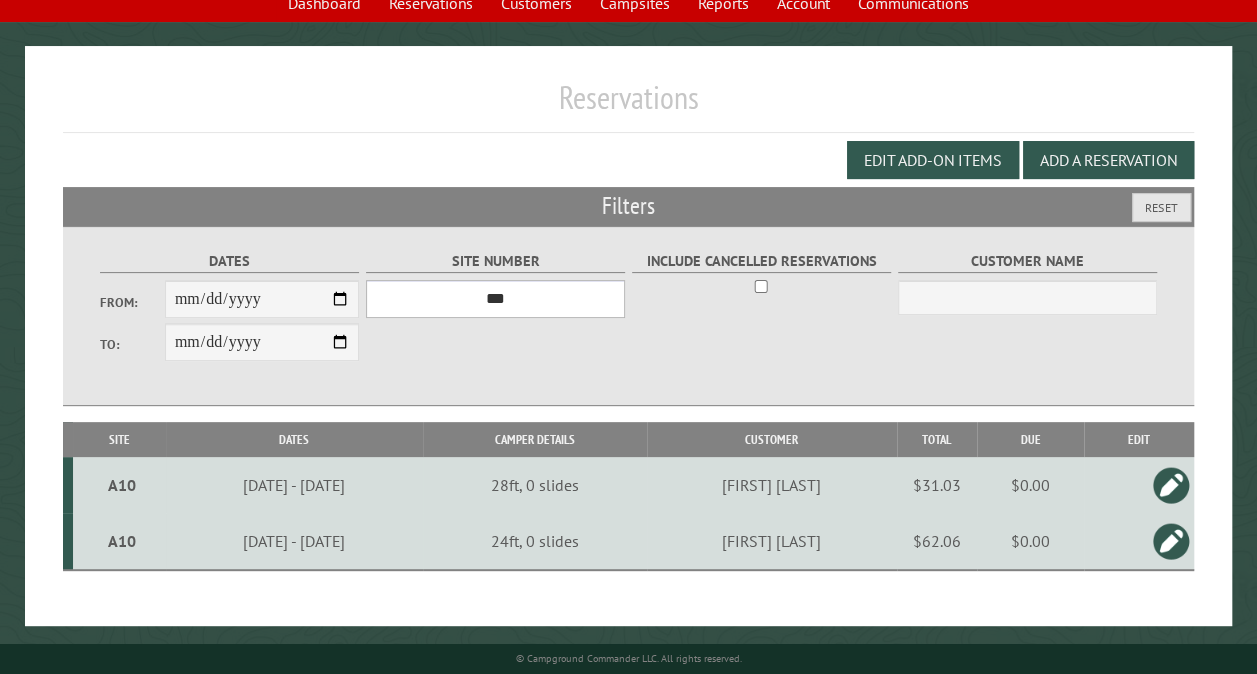 click on "*** ** ** ** ** ** ** ** ** ** *** *** *** *** ** ** ** ** ** ** ** ** ** *** *** ** ** ** ** ** ** ********* ** ** ** ** ** ** ** ** ** *** *** *** *** *** *** ** ** ** ** ** ** ** ** ** *** *** *** *** *** *** ** ** ** ** ** ** ** ** ** ** ** ** ** ** ** ** ** ** ** ** ** ** ** ** *** *** *** *** *** ***" at bounding box center (495, 299) 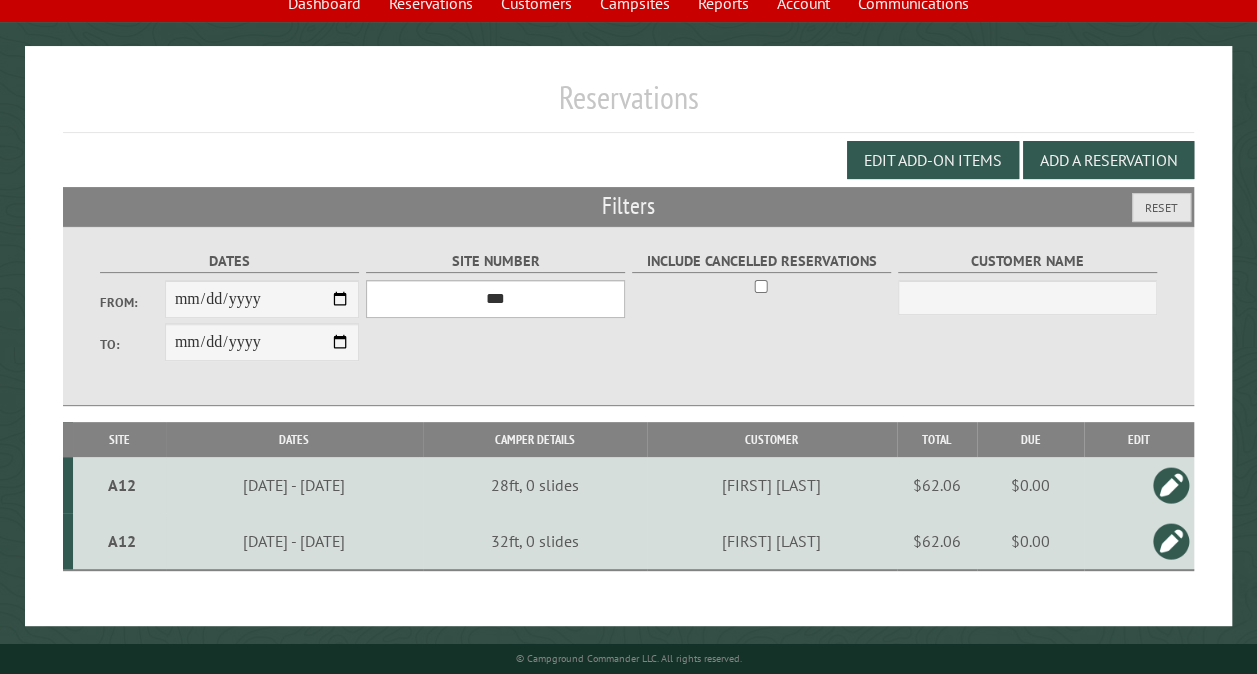 click on "*** ** ** ** ** ** ** ** ** ** *** *** *** *** ** ** ** ** ** ** ** ** ** *** *** ** ** ** ** ** ** ********* ** ** ** ** ** ** ** ** ** *** *** *** *** *** *** ** ** ** ** ** ** ** ** ** *** *** *** *** *** *** ** ** ** ** ** ** ** ** ** ** ** ** ** ** ** ** ** ** ** ** ** ** ** ** *** *** *** *** *** ***" at bounding box center [495, 299] 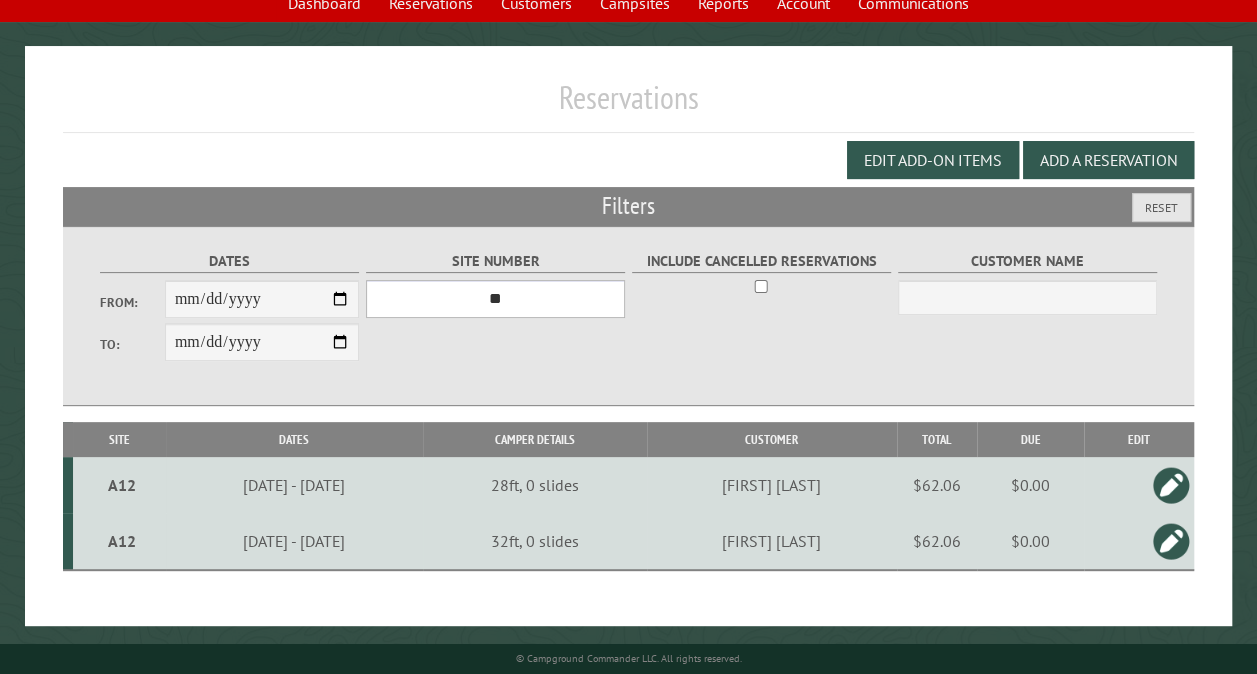 click on "*** ** ** ** ** ** ** ** ** ** *** *** *** *** ** ** ** ** ** ** ** ** ** *** *** ** ** ** ** ** ** ********* ** ** ** ** ** ** ** ** ** *** *** *** *** *** *** ** ** ** ** ** ** ** ** ** *** *** *** *** *** *** ** ** ** ** ** ** ** ** ** ** ** ** ** ** ** ** ** ** ** ** ** ** ** ** *** *** *** *** *** ***" at bounding box center [495, 299] 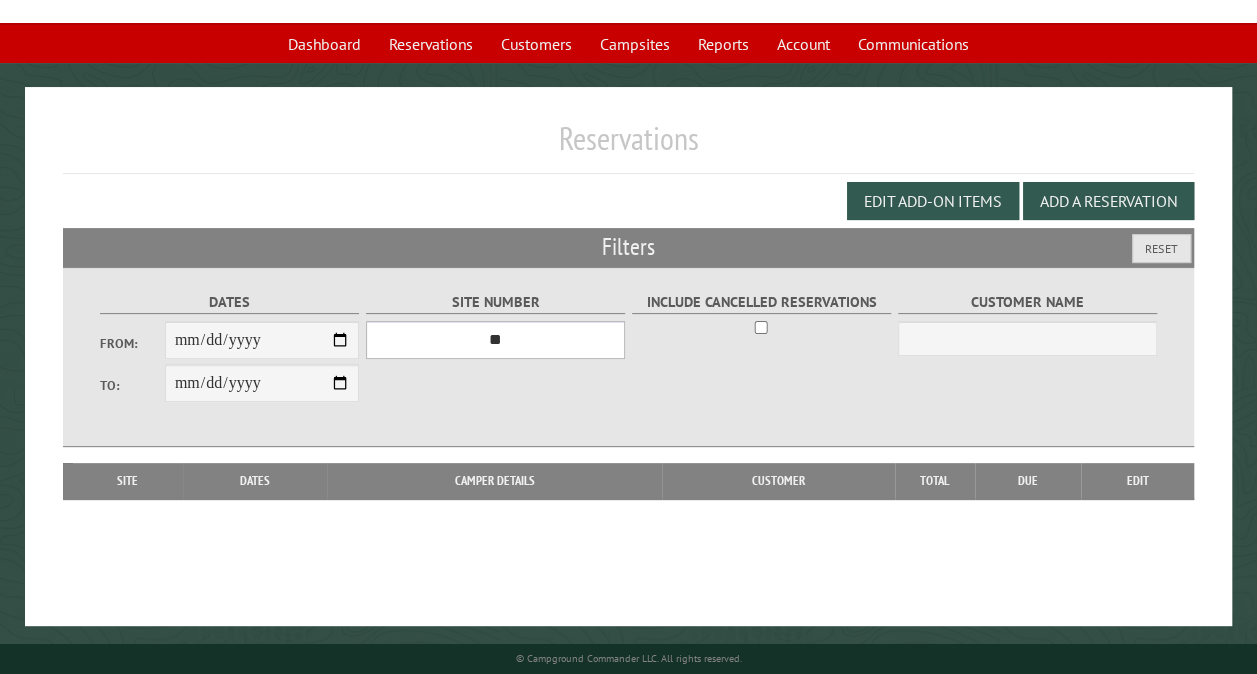 click on "*** ** ** ** ** ** ** ** ** ** *** *** *** *** ** ** ** ** ** ** ** ** ** *** *** ** ** ** ** ** ** ********* ** ** ** ** ** ** ** ** ** *** *** *** *** *** *** ** ** ** ** ** ** ** ** ** *** *** *** *** *** *** ** ** ** ** ** ** ** ** ** ** ** ** ** ** ** ** ** ** ** ** ** ** ** ** *** *** *** *** *** ***" at bounding box center (495, 340) 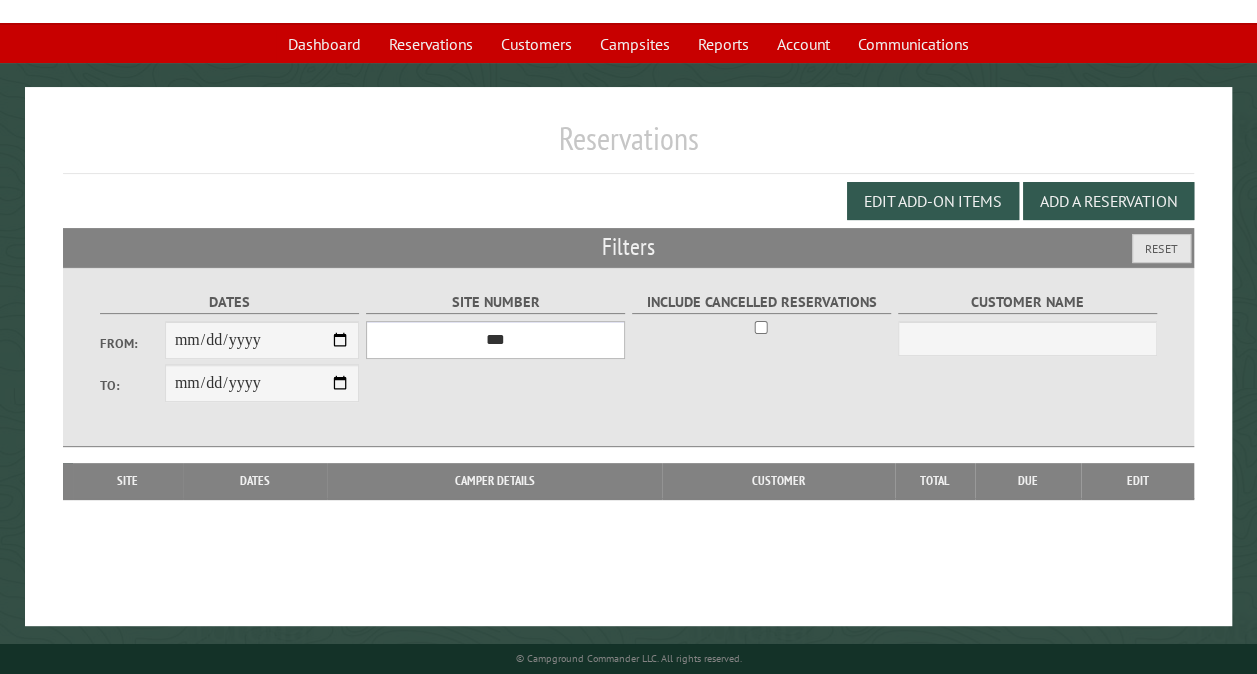 click on "*** ** ** ** ** ** ** ** ** ** *** *** *** *** ** ** ** ** ** ** ** ** ** *** *** ** ** ** ** ** ** ********* ** ** ** ** ** ** ** ** ** *** *** *** *** *** *** ** ** ** ** ** ** ** ** ** *** *** *** *** *** *** ** ** ** ** ** ** ** ** ** ** ** ** ** ** ** ** ** ** ** ** ** ** ** ** *** *** *** *** *** ***" at bounding box center [495, 340] 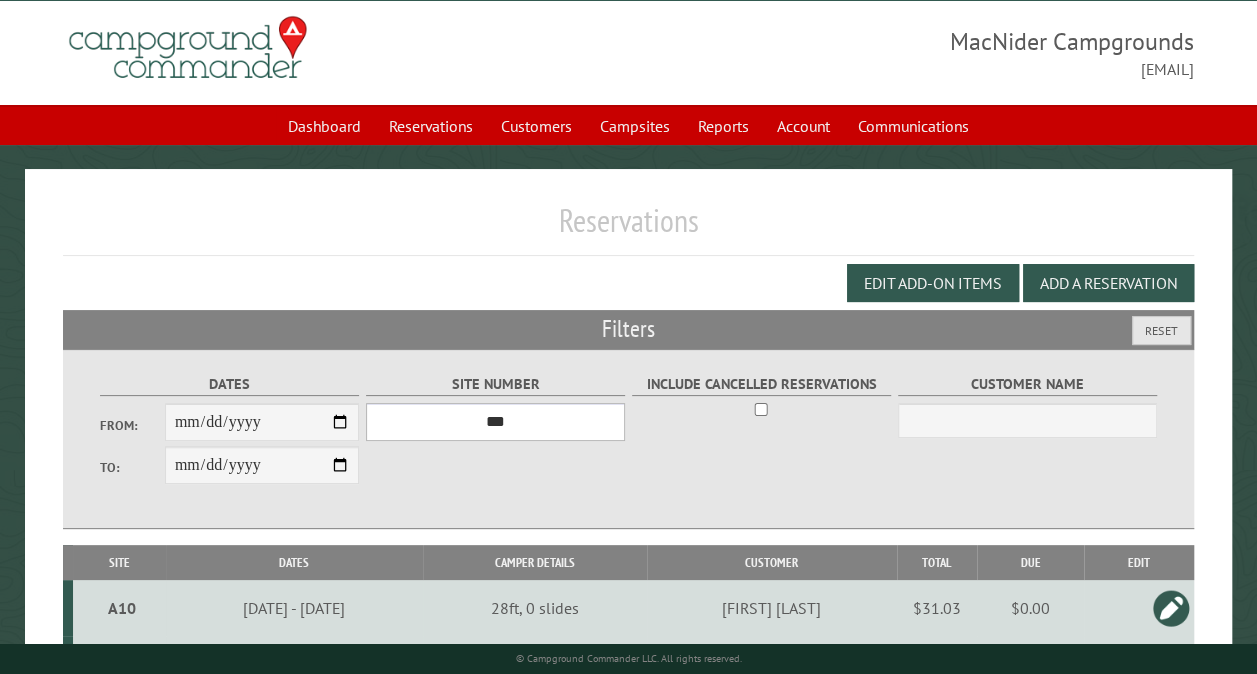 scroll, scrollTop: 0, scrollLeft: 0, axis: both 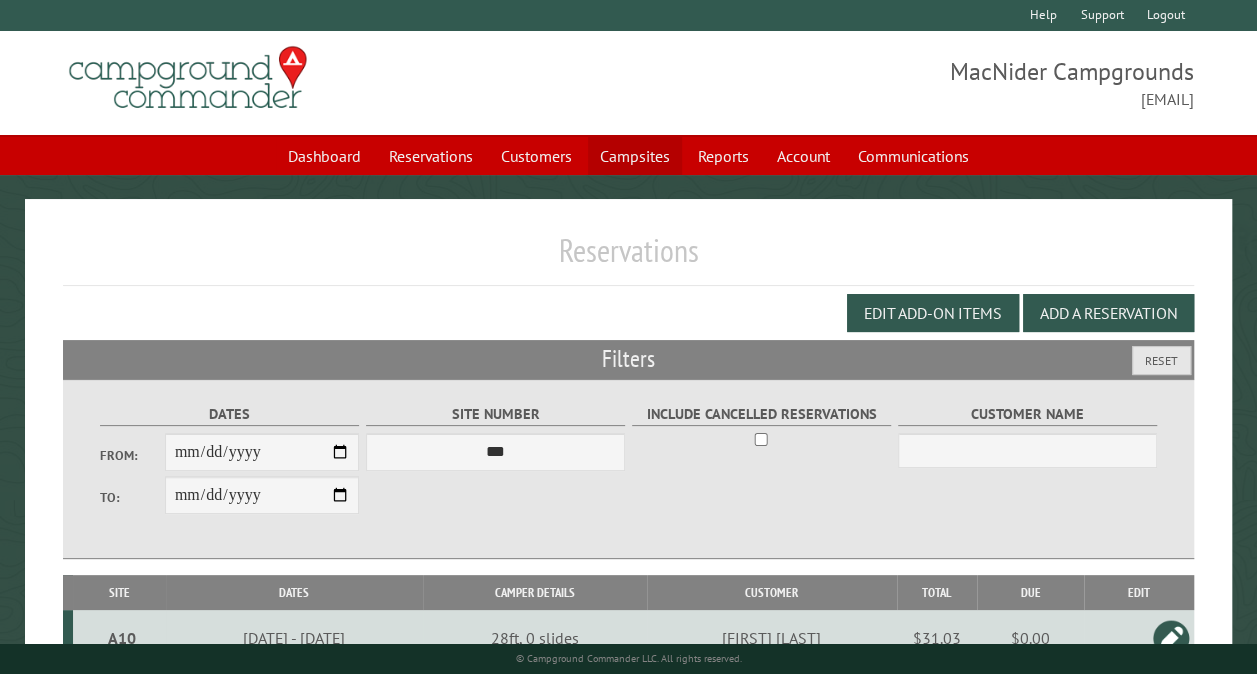 click on "Campsites" at bounding box center (635, 156) 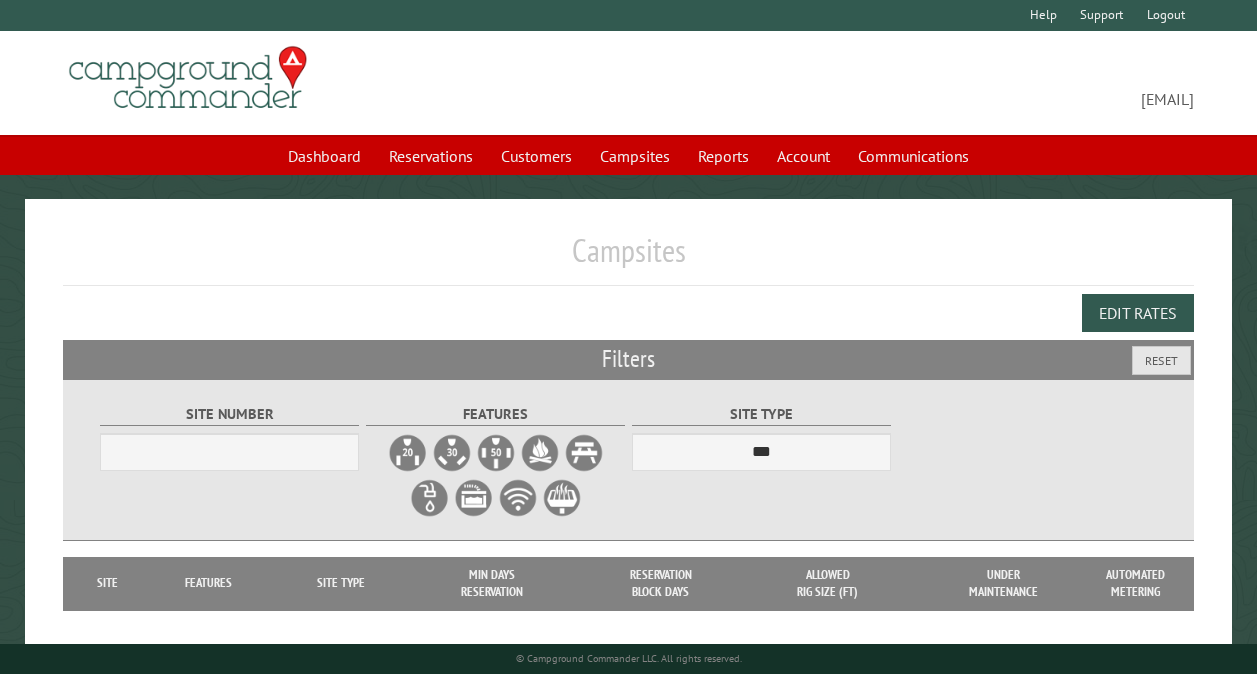 scroll, scrollTop: 0, scrollLeft: 0, axis: both 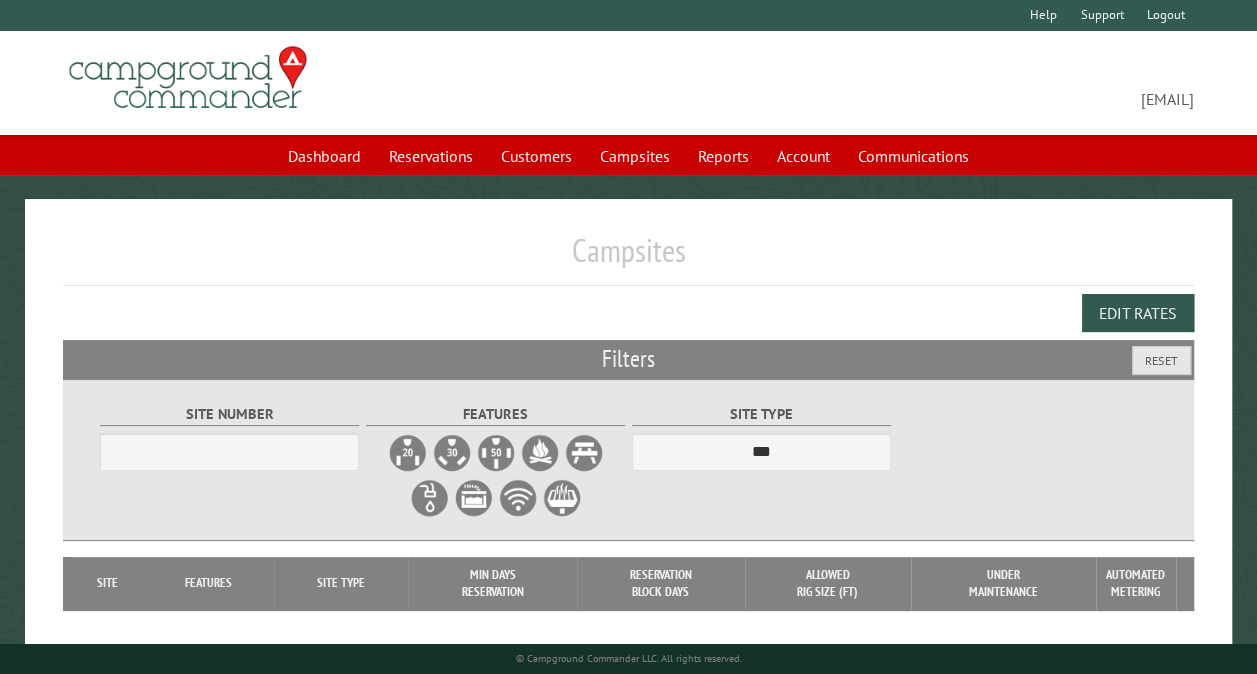 select on "***" 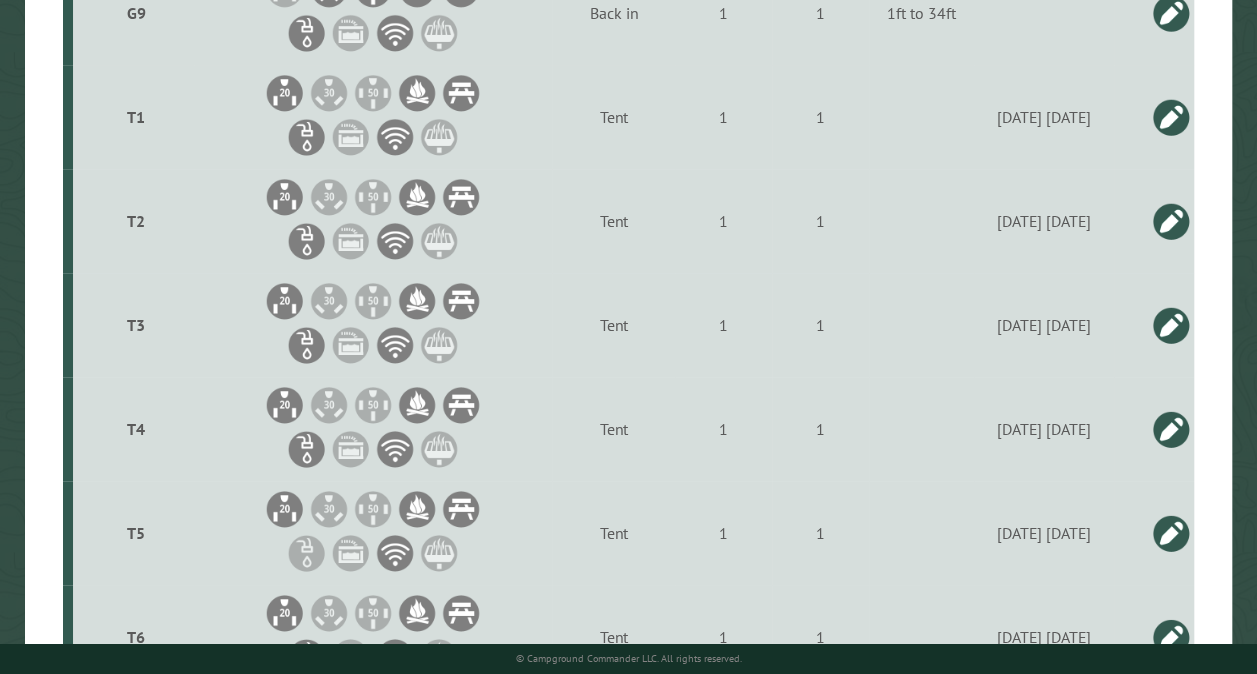 scroll, scrollTop: 9430, scrollLeft: 0, axis: vertical 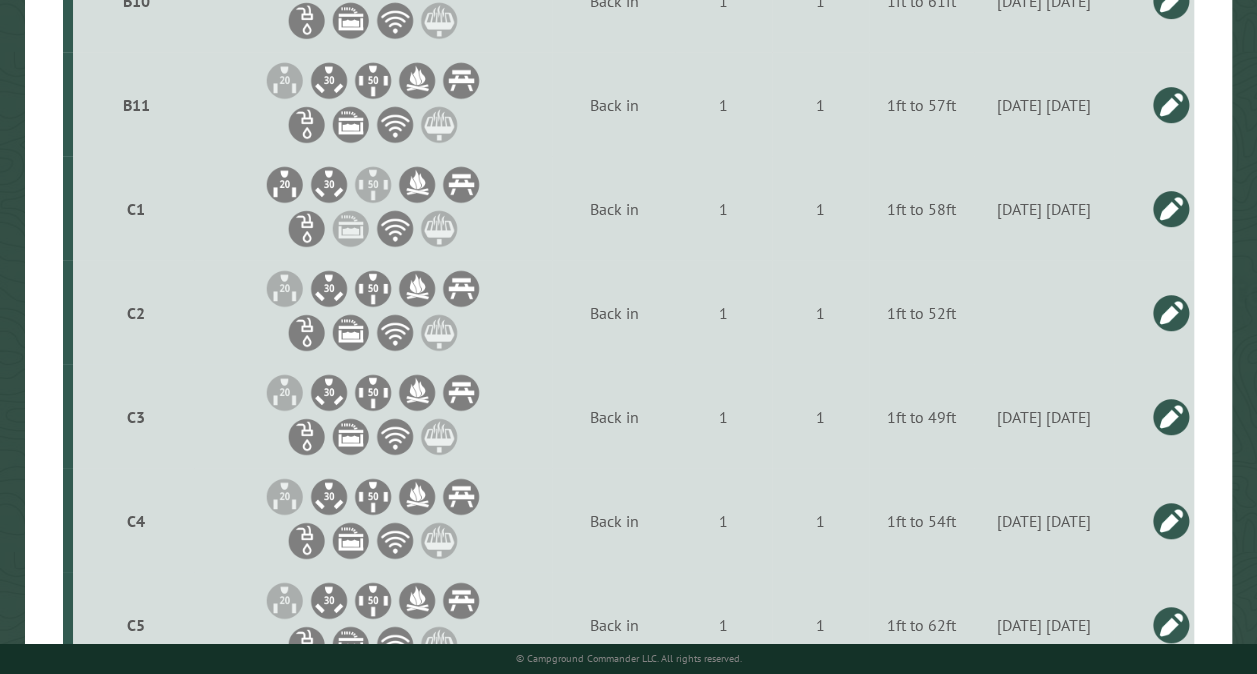 click at bounding box center [1171, 313] 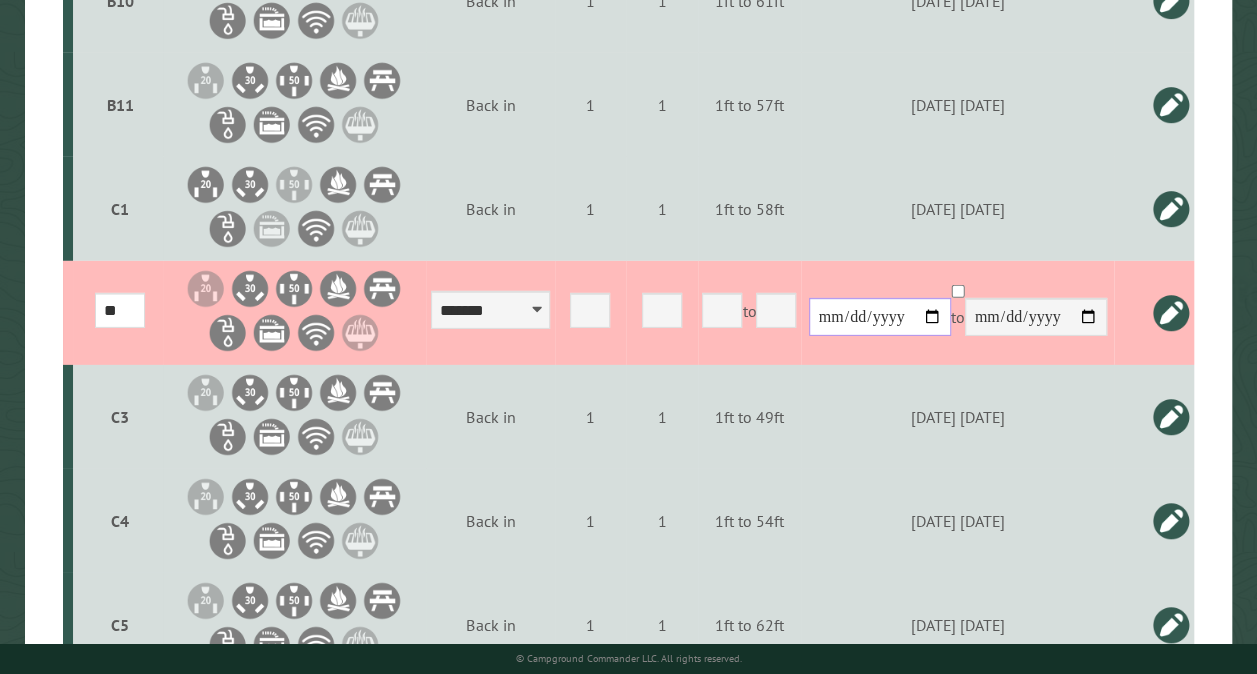 click at bounding box center [880, 317] 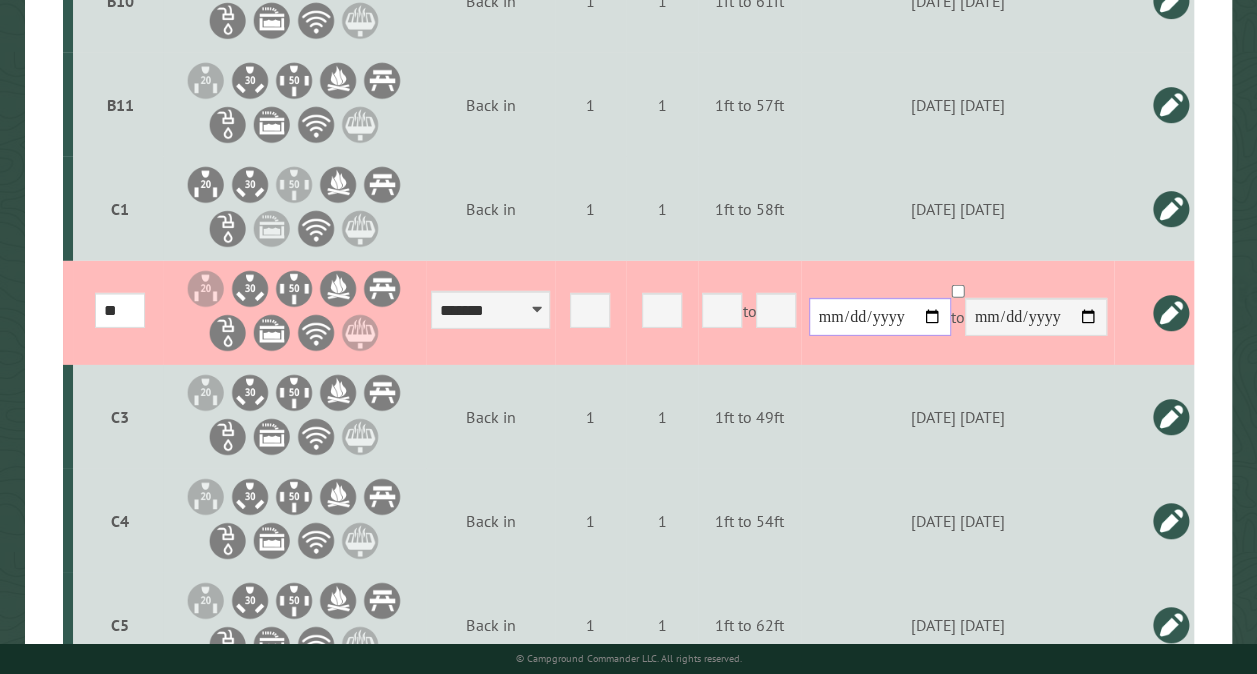 type on "**********" 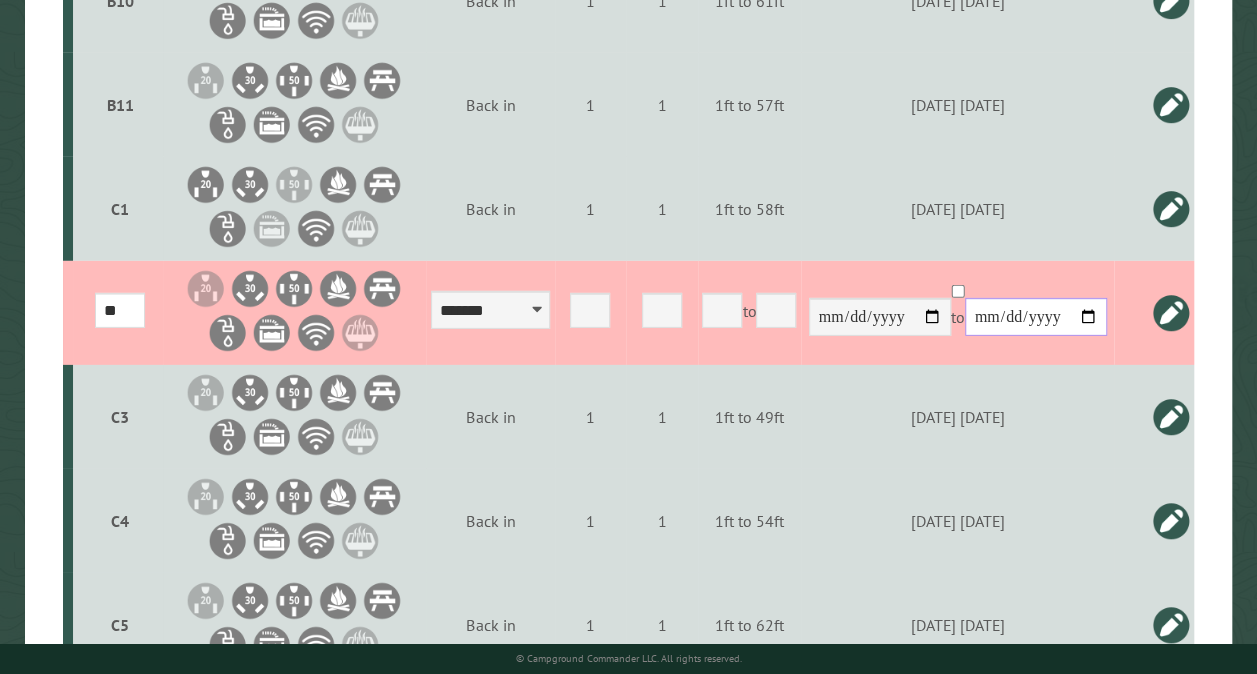 click at bounding box center [1036, 317] 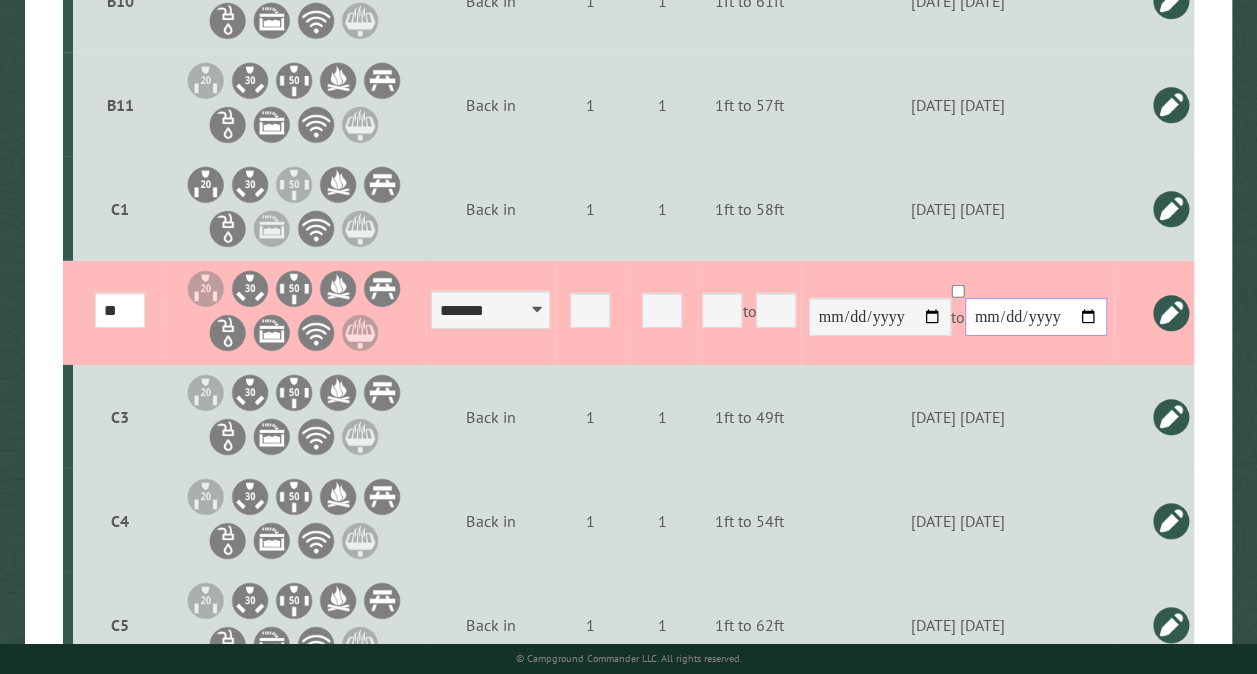 click on "**********" at bounding box center (1036, 317) 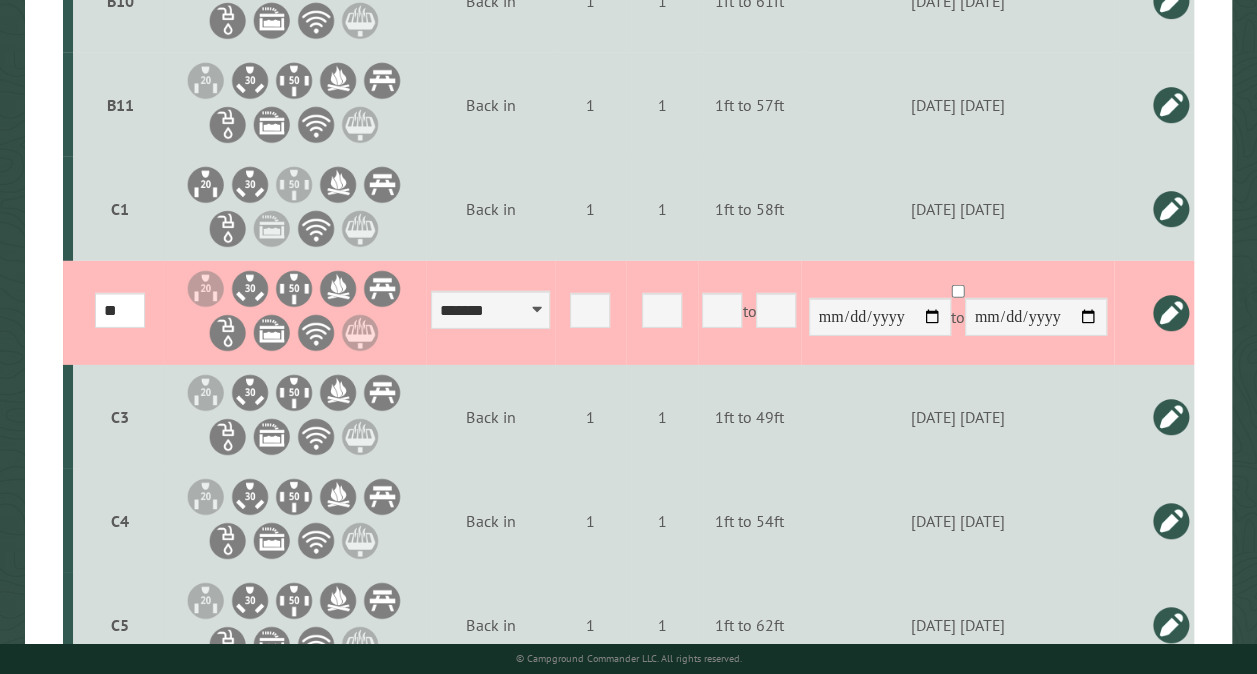 click at bounding box center (1171, 313) 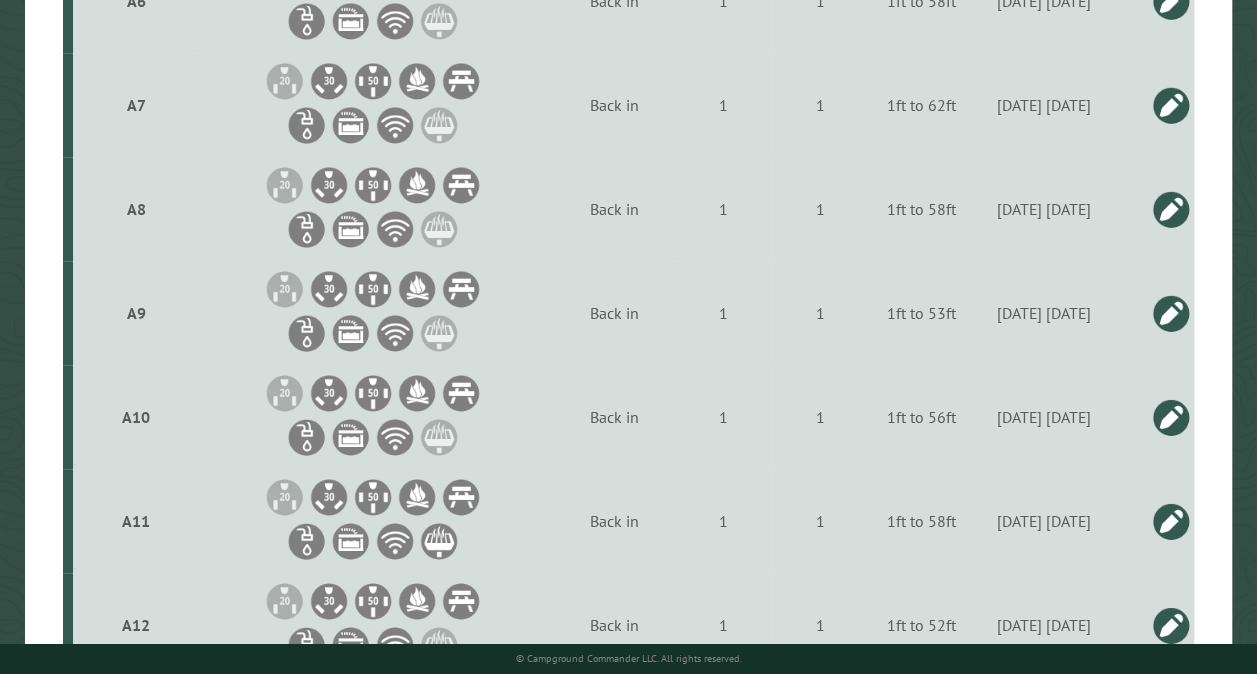 scroll, scrollTop: 590, scrollLeft: 0, axis: vertical 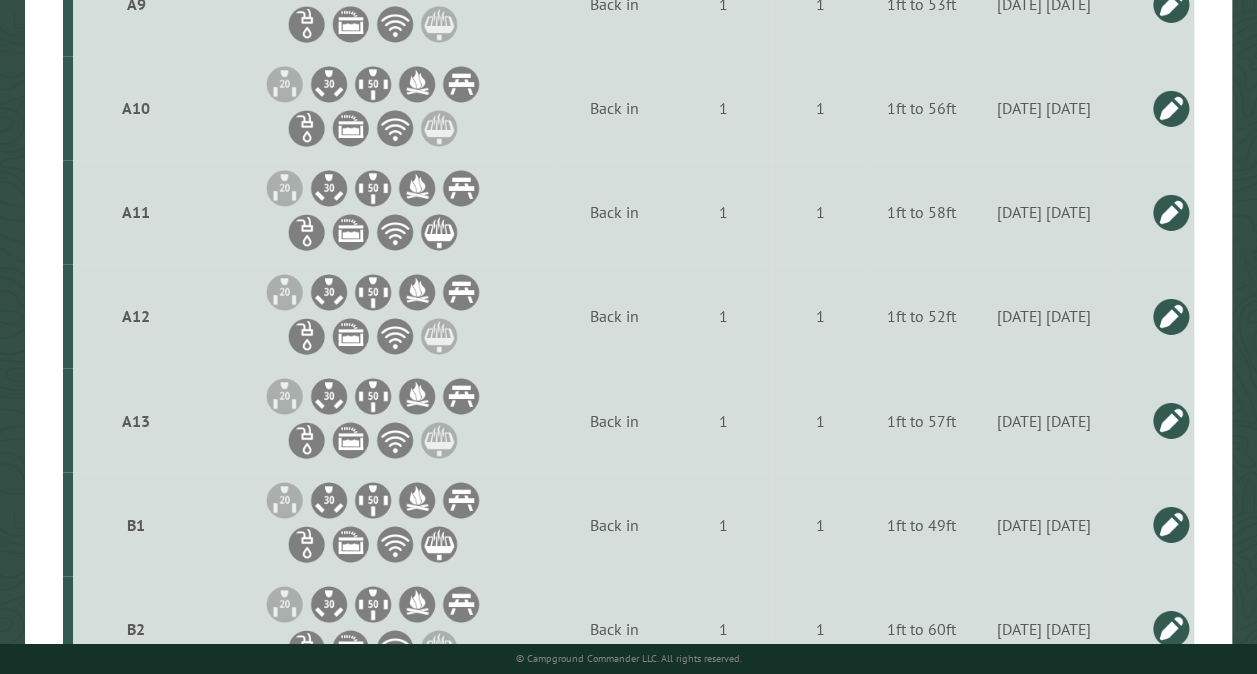 click at bounding box center (1171, 108) 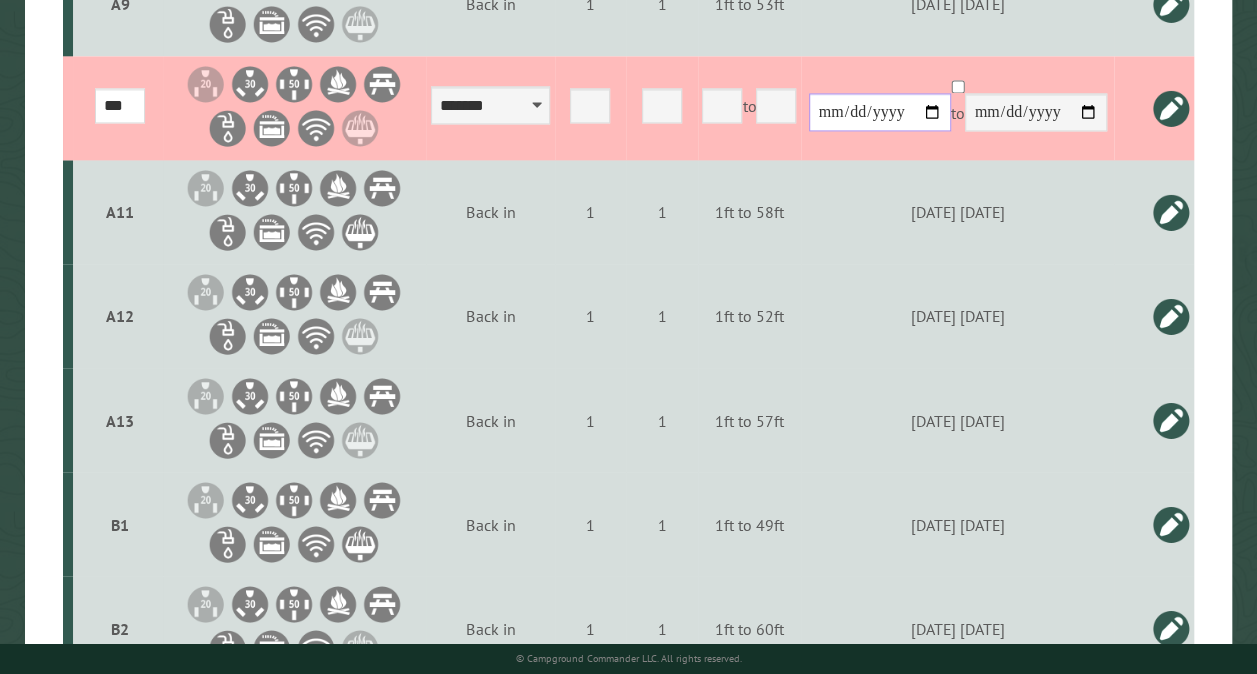 click on "**********" at bounding box center [880, 112] 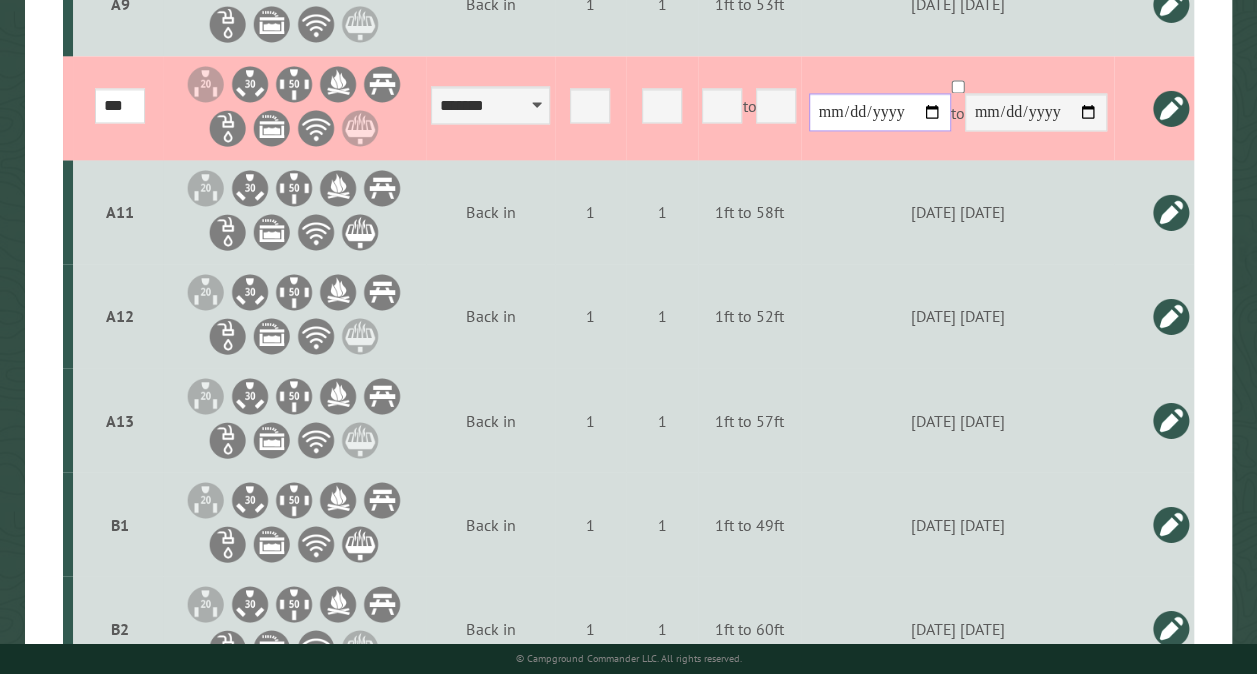 click on "**********" at bounding box center [880, 112] 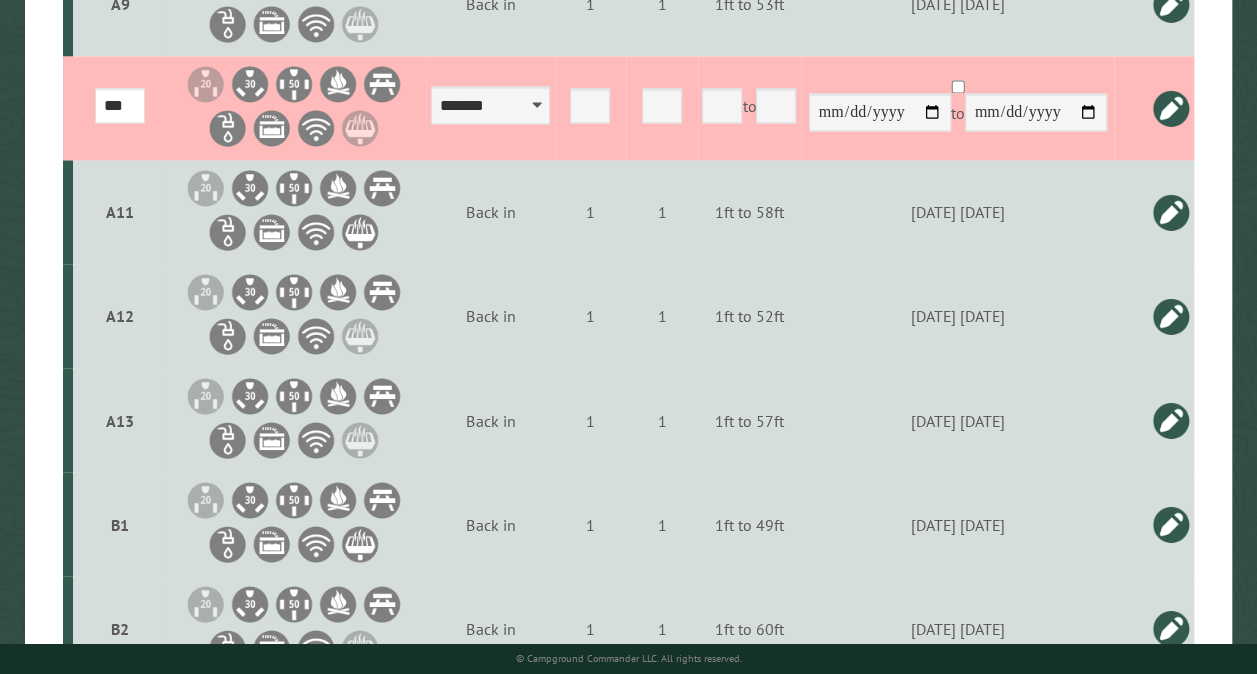 click at bounding box center (1171, 108) 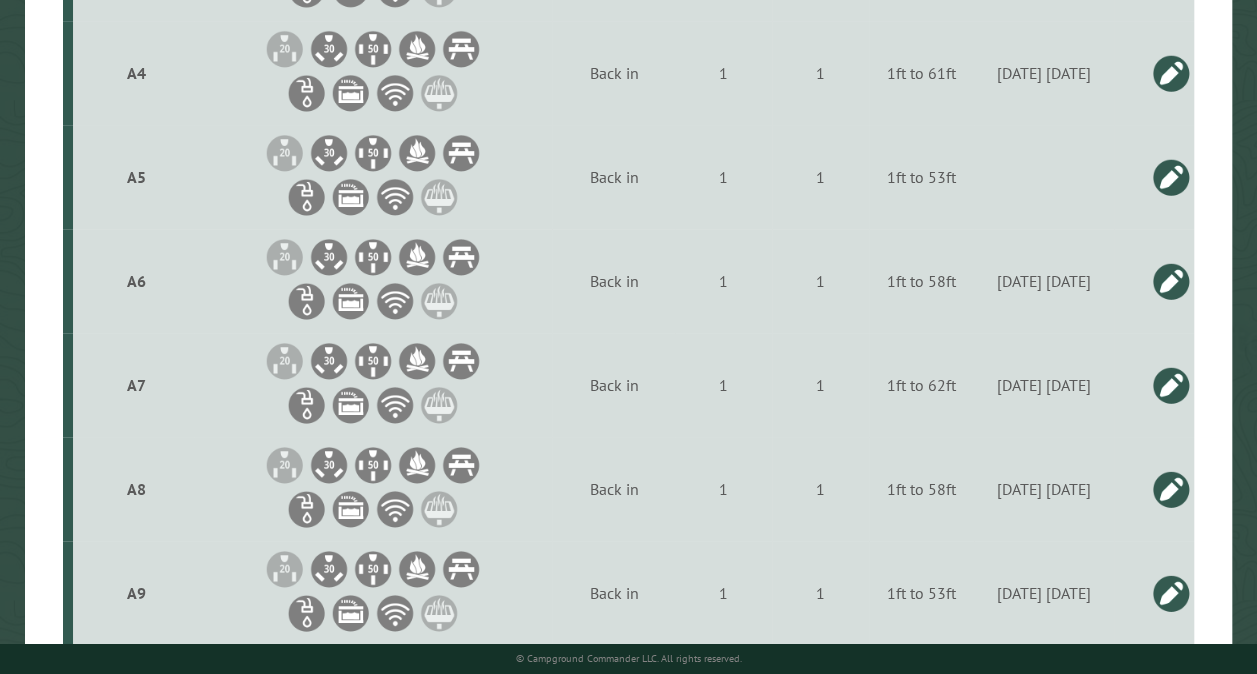 scroll, scrollTop: 310, scrollLeft: 0, axis: vertical 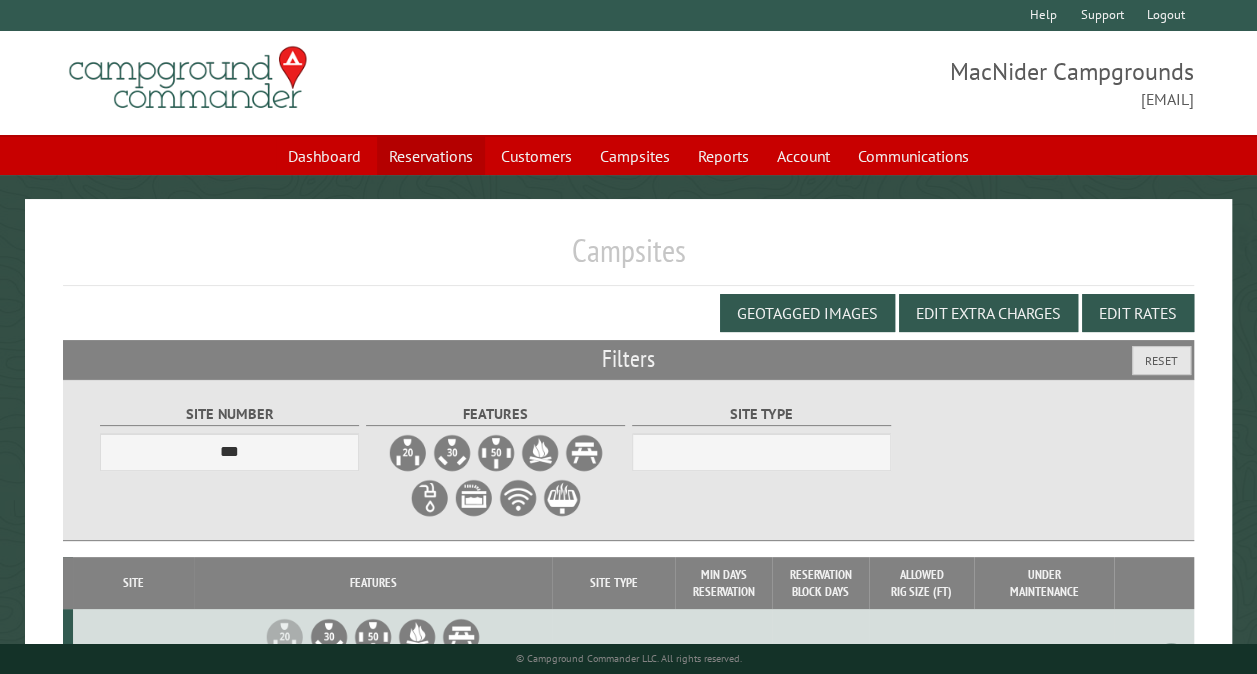 click on "Reservations" at bounding box center [431, 156] 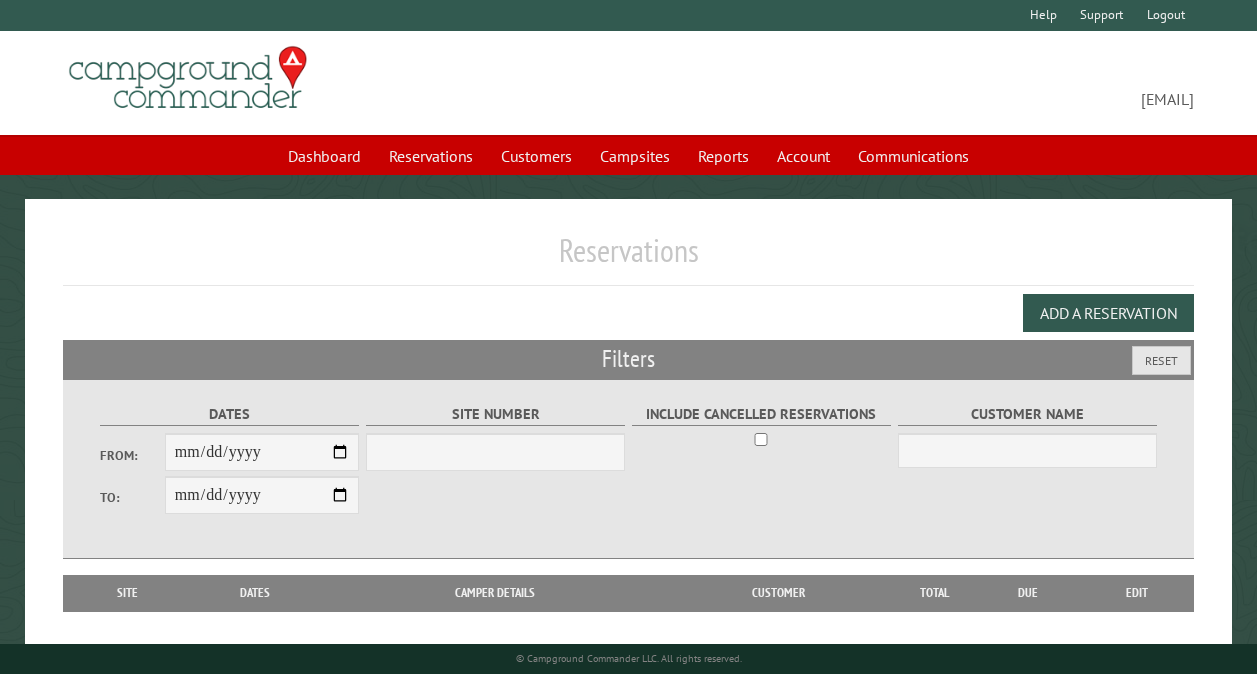 scroll, scrollTop: 0, scrollLeft: 0, axis: both 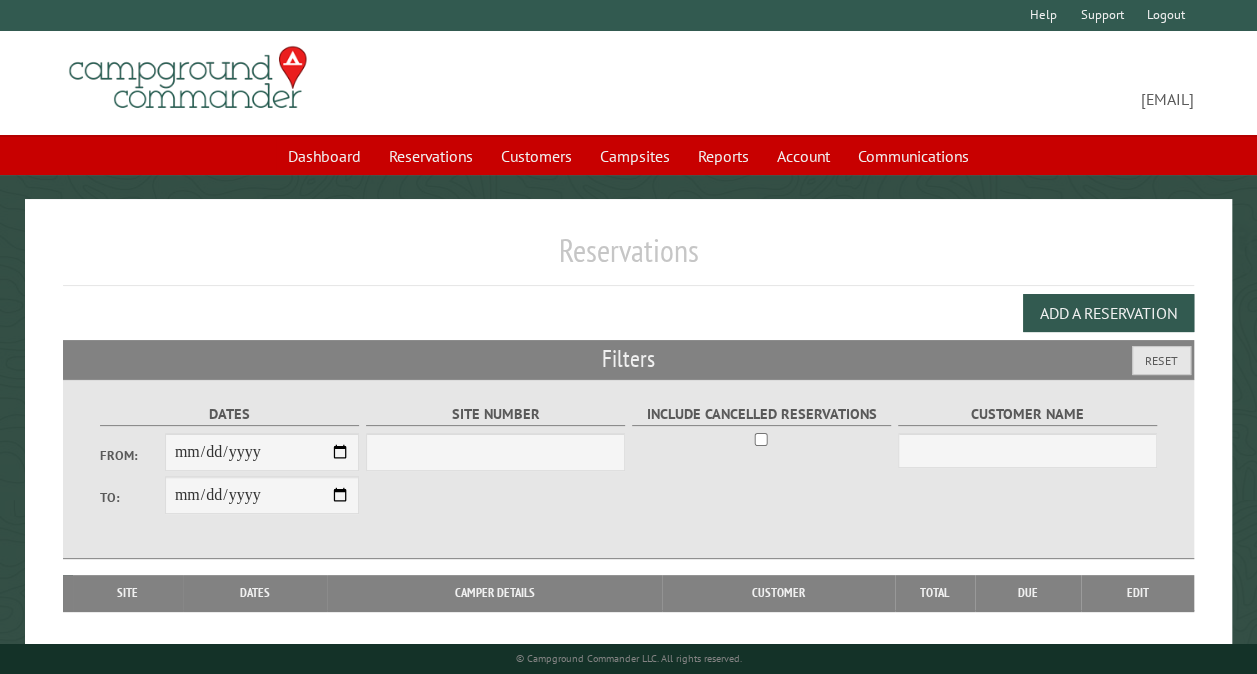 select on "***" 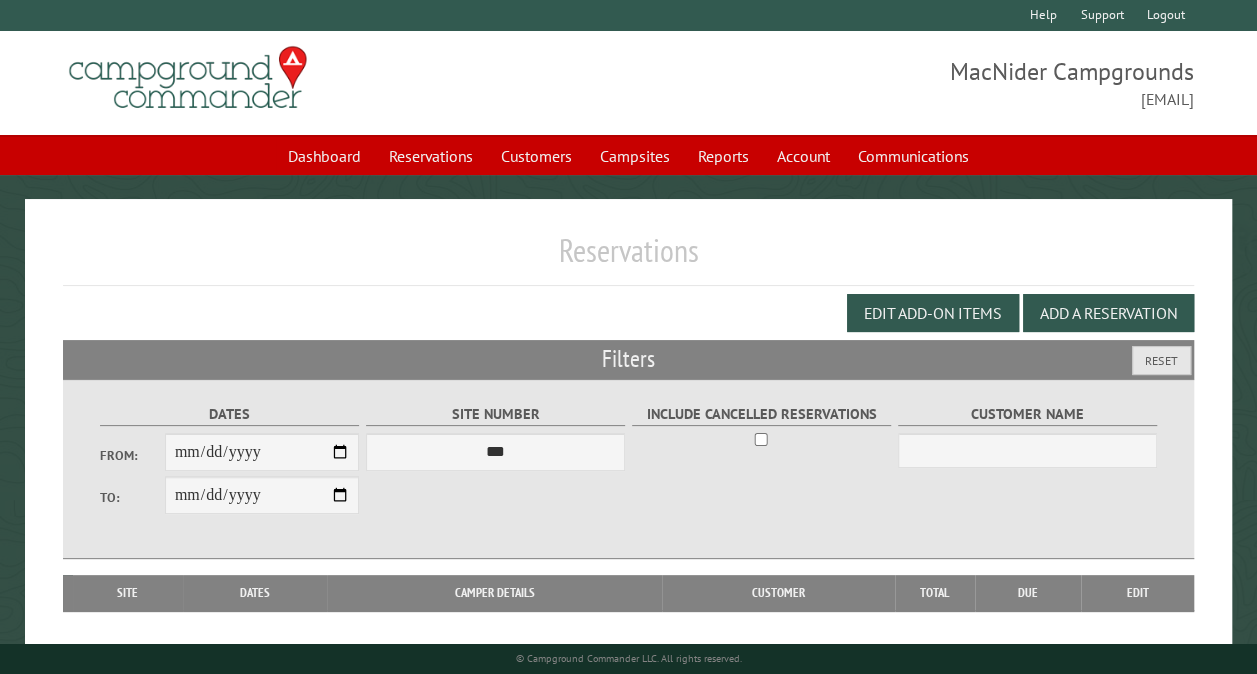 click on "From:" at bounding box center (262, 452) 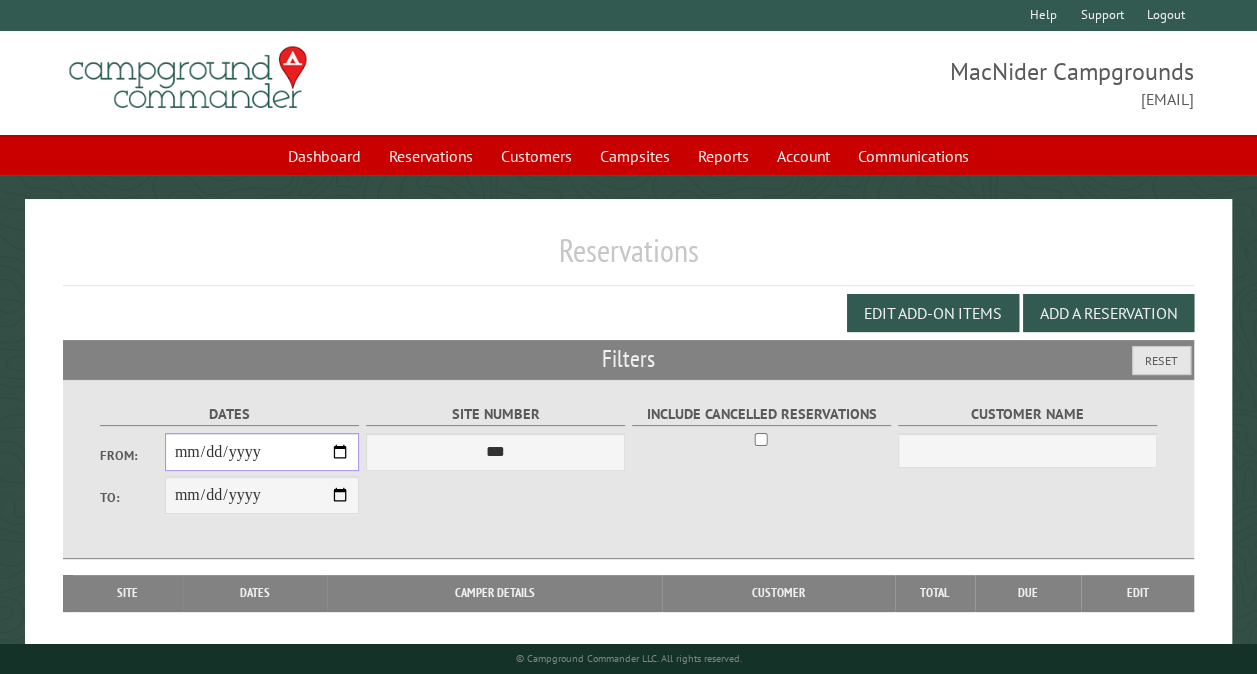 type on "**********" 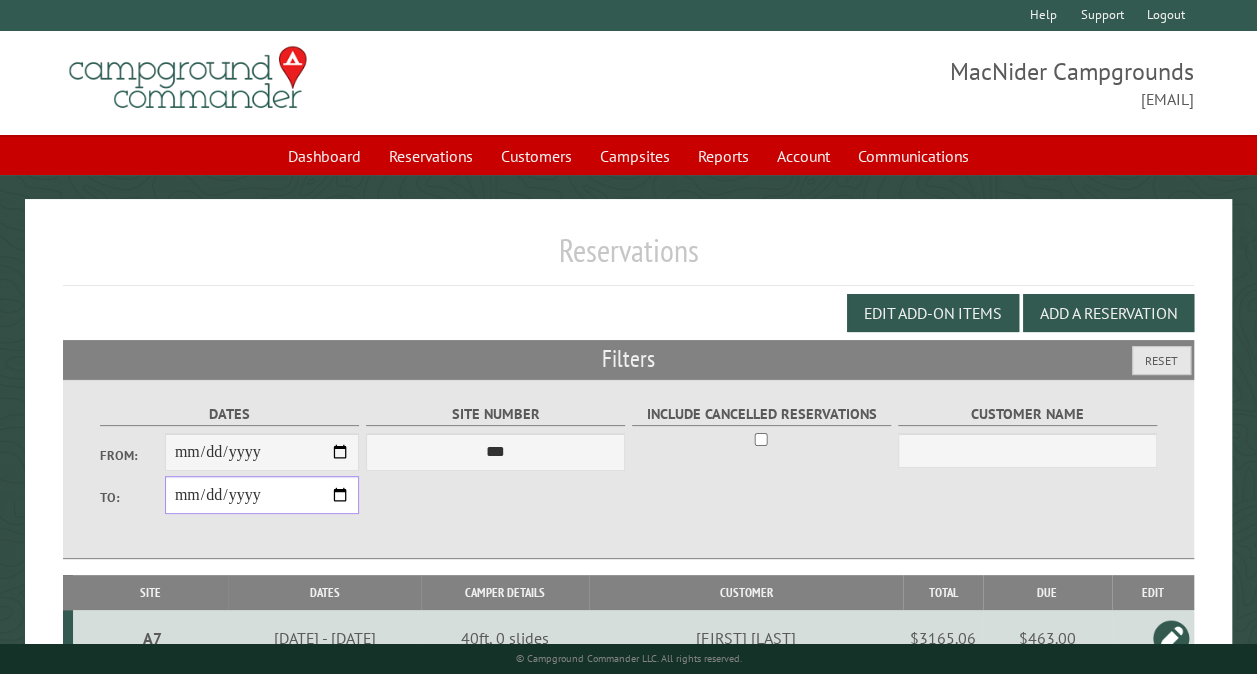 click on "**********" at bounding box center [262, 495] 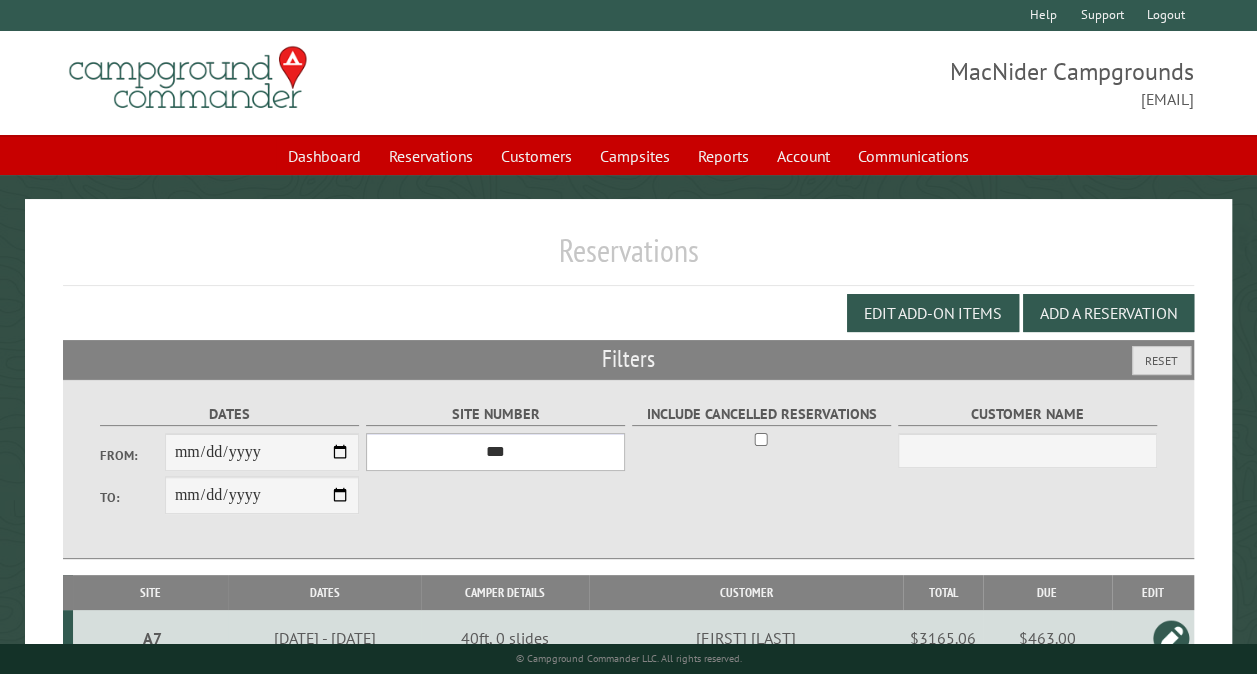 click on "*** ** ** ** ** ** ** ** ** ** *** *** *** *** ** ** ** ** ** ** ** ** ** *** *** ** ** ** ** ** ** ********* ** ** ** ** ** ** ** ** ** *** *** *** *** *** *** ** ** ** ** ** ** ** ** ** *** *** *** *** *** *** ** ** ** ** ** ** ** ** ** ** ** ** ** ** ** ** ** ** ** ** ** ** ** ** *** *** *** *** *** ***" at bounding box center [495, 452] 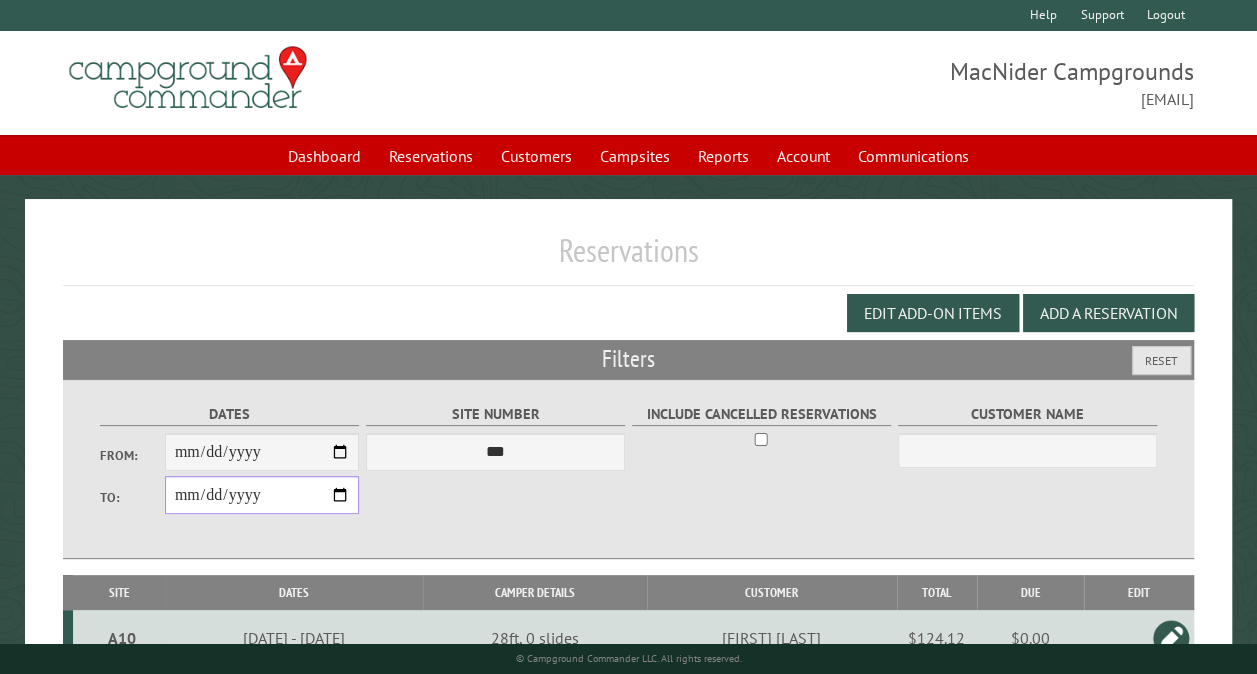 click on "**********" at bounding box center [262, 495] 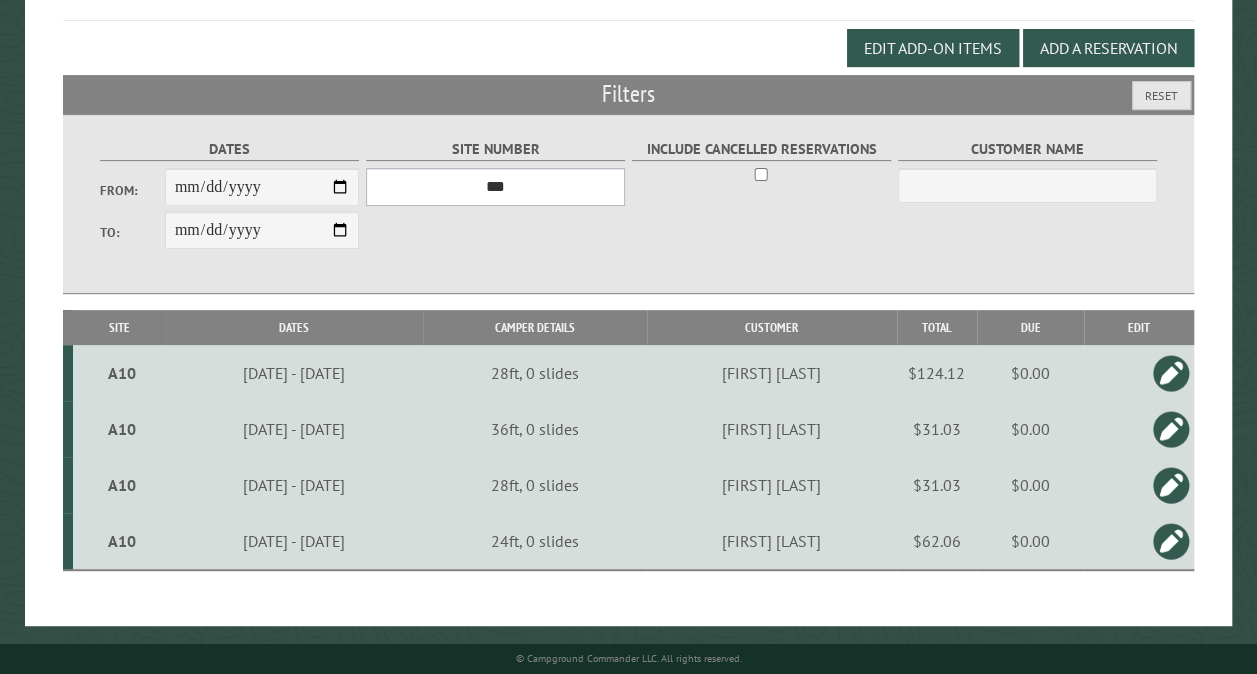 click on "*** ** ** ** ** ** ** ** ** ** *** *** *** *** ** ** ** ** ** ** ** ** ** *** *** ** ** ** ** ** ** ********* ** ** ** ** ** ** ** ** ** *** *** *** *** *** *** ** ** ** ** ** ** ** ** ** *** *** *** *** *** *** ** ** ** ** ** ** ** ** ** ** ** ** ** ** ** ** ** ** ** ** ** ** ** ** *** *** *** *** *** ***" at bounding box center [495, 187] 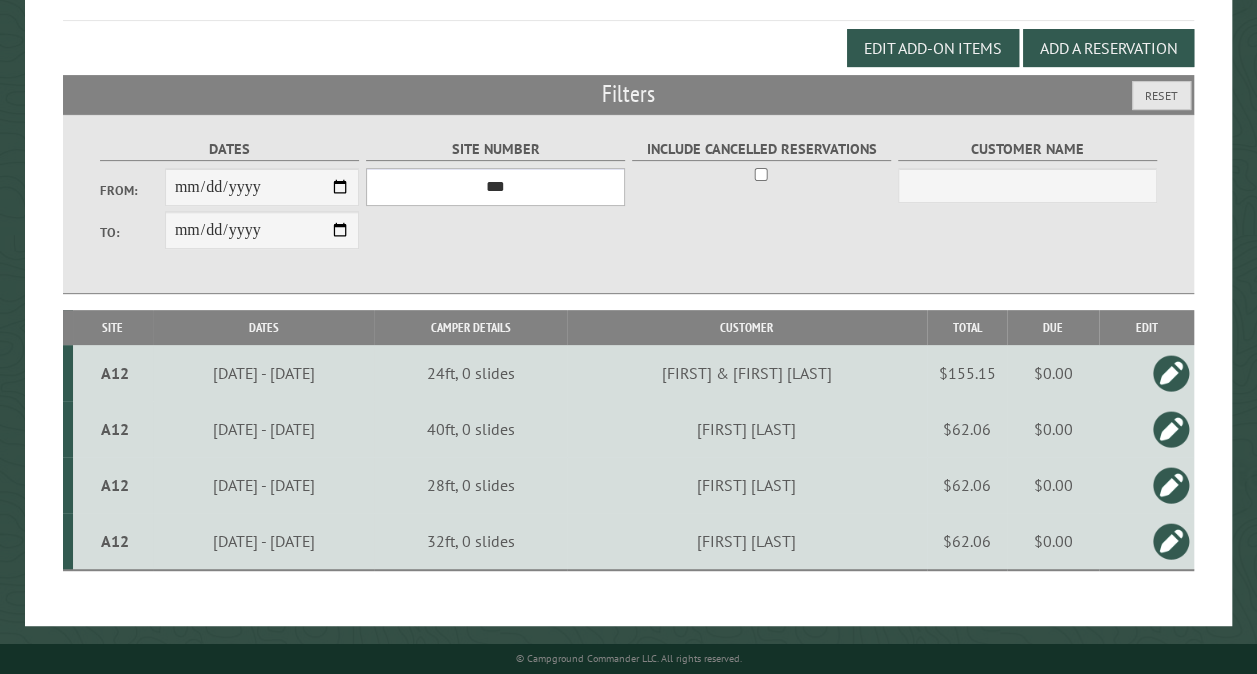 click on "*** ** ** ** ** ** ** ** ** ** *** *** *** *** ** ** ** ** ** ** ** ** ** *** *** ** ** ** ** ** ** ********* ** ** ** ** ** ** ** ** ** *** *** *** *** *** *** ** ** ** ** ** ** ** ** ** *** *** *** *** *** *** ** ** ** ** ** ** ** ** ** ** ** ** ** ** ** ** ** ** ** ** ** ** ** ** *** *** *** *** *** ***" at bounding box center (495, 187) 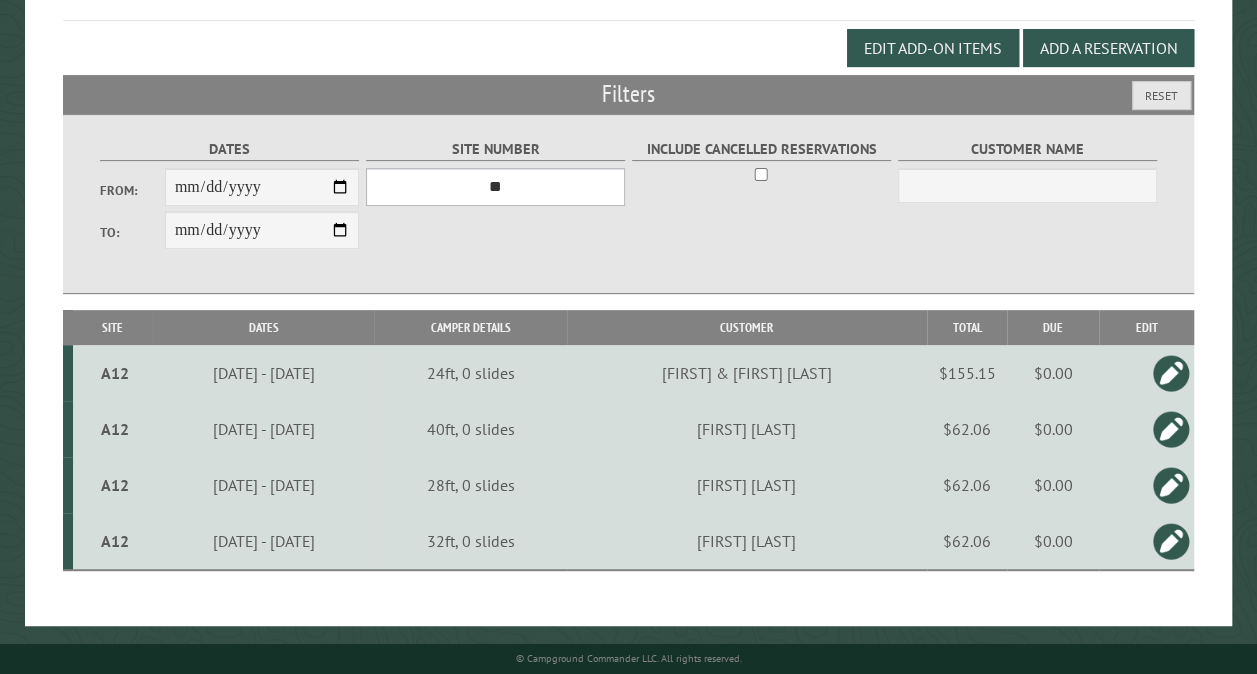 click on "*** ** ** ** ** ** ** ** ** ** *** *** *** *** ** ** ** ** ** ** ** ** ** *** *** ** ** ** ** ** ** ********* ** ** ** ** ** ** ** ** ** *** *** *** *** *** *** ** ** ** ** ** ** ** ** ** *** *** *** *** *** *** ** ** ** ** ** ** ** ** ** ** ** ** ** ** ** ** ** ** ** ** ** ** ** ** *** *** *** *** *** ***" at bounding box center (495, 187) 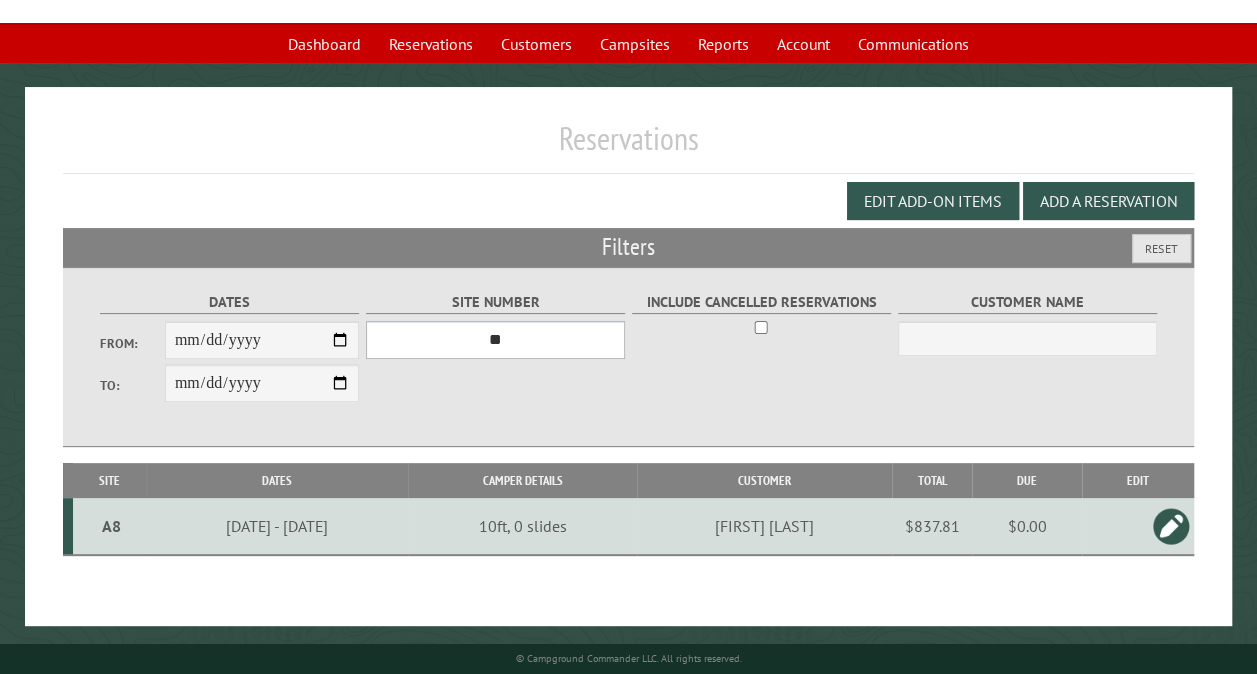 click on "*** ** ** ** ** ** ** ** ** ** *** *** *** *** ** ** ** ** ** ** ** ** ** *** *** ** ** ** ** ** ** ********* ** ** ** ** ** ** ** ** ** *** *** *** *** *** *** ** ** ** ** ** ** ** ** ** *** *** *** *** *** *** ** ** ** ** ** ** ** ** ** ** ** ** ** ** ** ** ** ** ** ** ** ** ** ** *** *** *** *** *** ***" at bounding box center (495, 340) 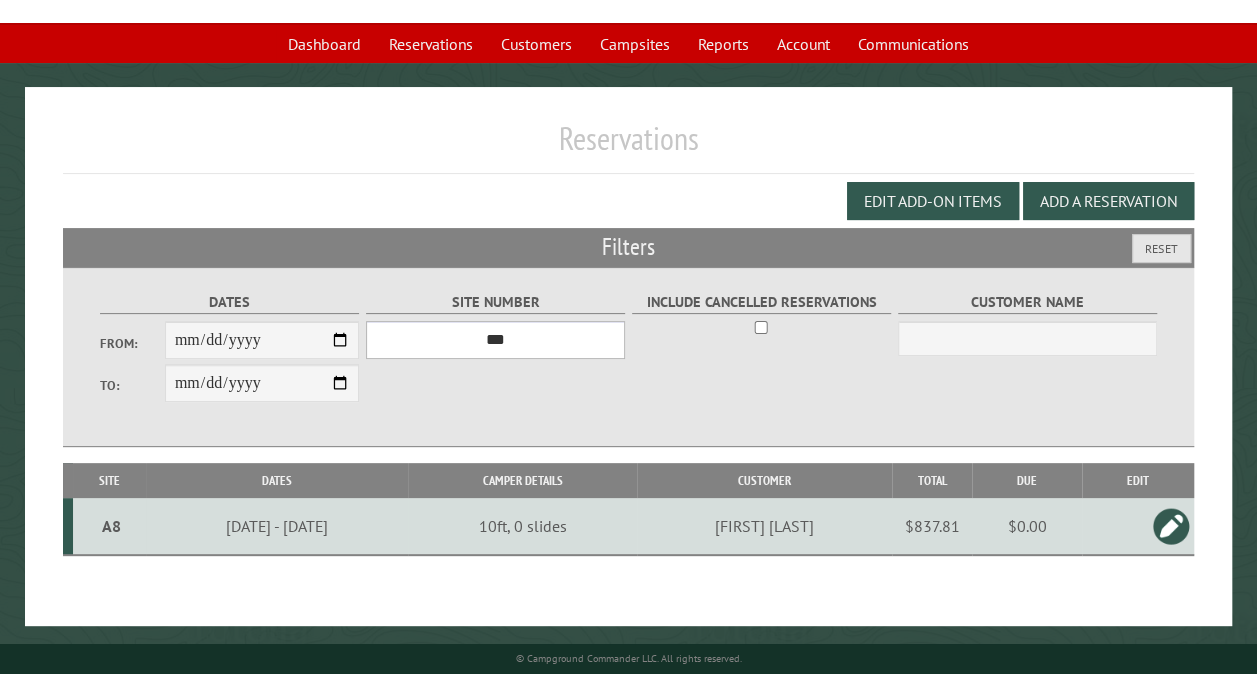 click on "*** ** ** ** ** ** ** ** ** ** *** *** *** *** ** ** ** ** ** ** ** ** ** *** *** ** ** ** ** ** ** ********* ** ** ** ** ** ** ** ** ** *** *** *** *** *** *** ** ** ** ** ** ** ** ** ** *** *** *** *** *** *** ** ** ** ** ** ** ** ** ** ** ** ** ** ** ** ** ** ** ** ** ** ** ** ** *** *** *** *** *** ***" at bounding box center [495, 340] 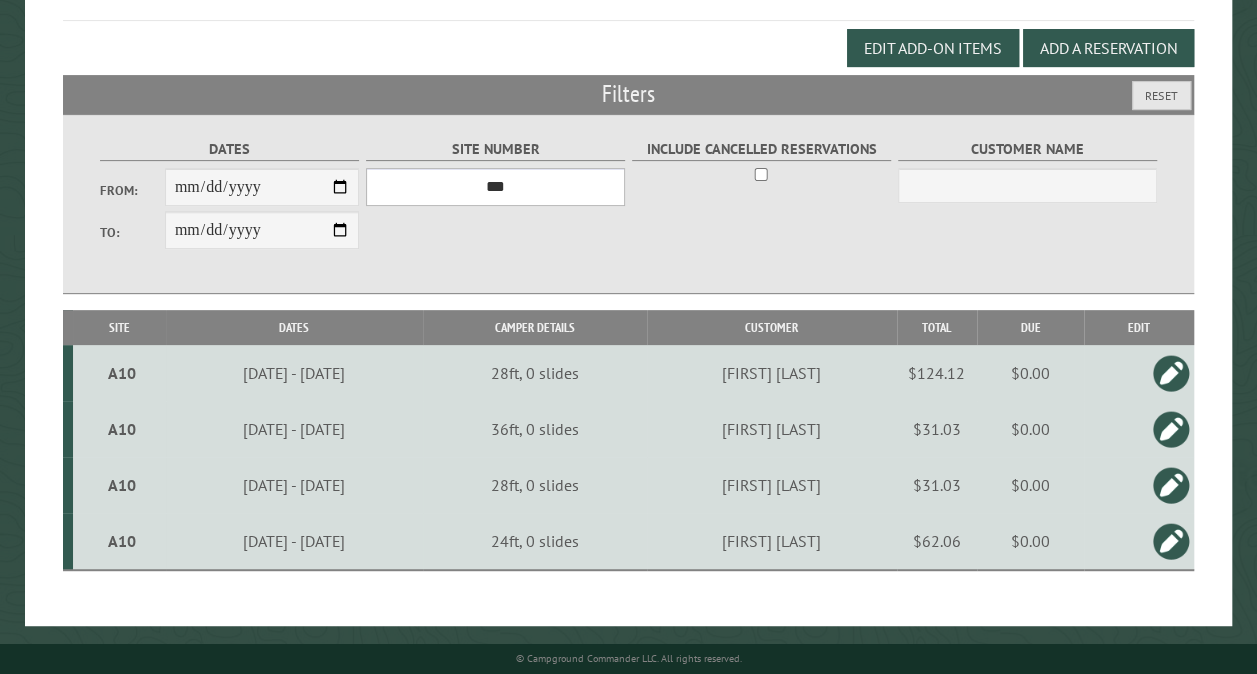 click on "*** ** ** ** ** ** ** ** ** ** *** *** *** *** ** ** ** ** ** ** ** ** ** *** *** ** ** ** ** ** ** ********* ** ** ** ** ** ** ** ** ** *** *** *** *** *** *** ** ** ** ** ** ** ** ** ** *** *** *** *** *** *** ** ** ** ** ** ** ** ** ** ** ** ** ** ** ** ** ** ** ** ** ** ** ** ** *** *** *** *** *** ***" at bounding box center (495, 187) 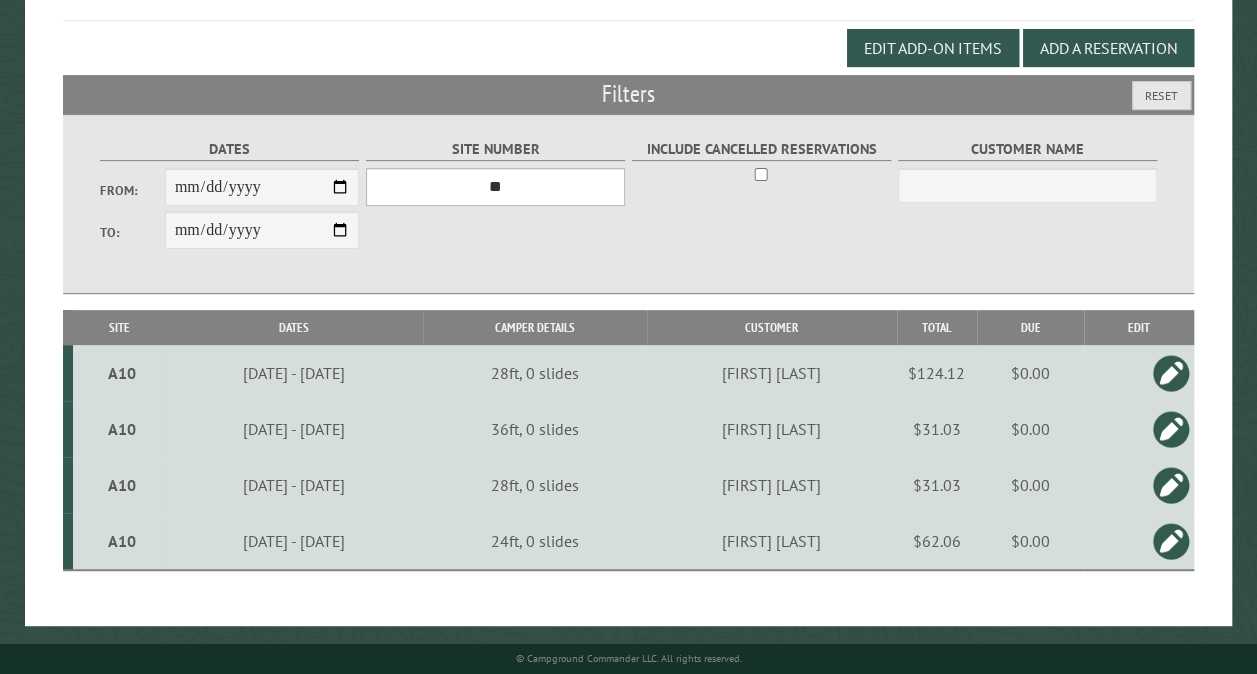 click on "*** ** ** ** ** ** ** ** ** ** *** *** *** *** ** ** ** ** ** ** ** ** ** *** *** ** ** ** ** ** ** ********* ** ** ** ** ** ** ** ** ** *** *** *** *** *** *** ** ** ** ** ** ** ** ** ** *** *** *** *** *** *** ** ** ** ** ** ** ** ** ** ** ** ** ** ** ** ** ** ** ** ** ** ** ** ** *** *** *** *** *** ***" at bounding box center (495, 187) 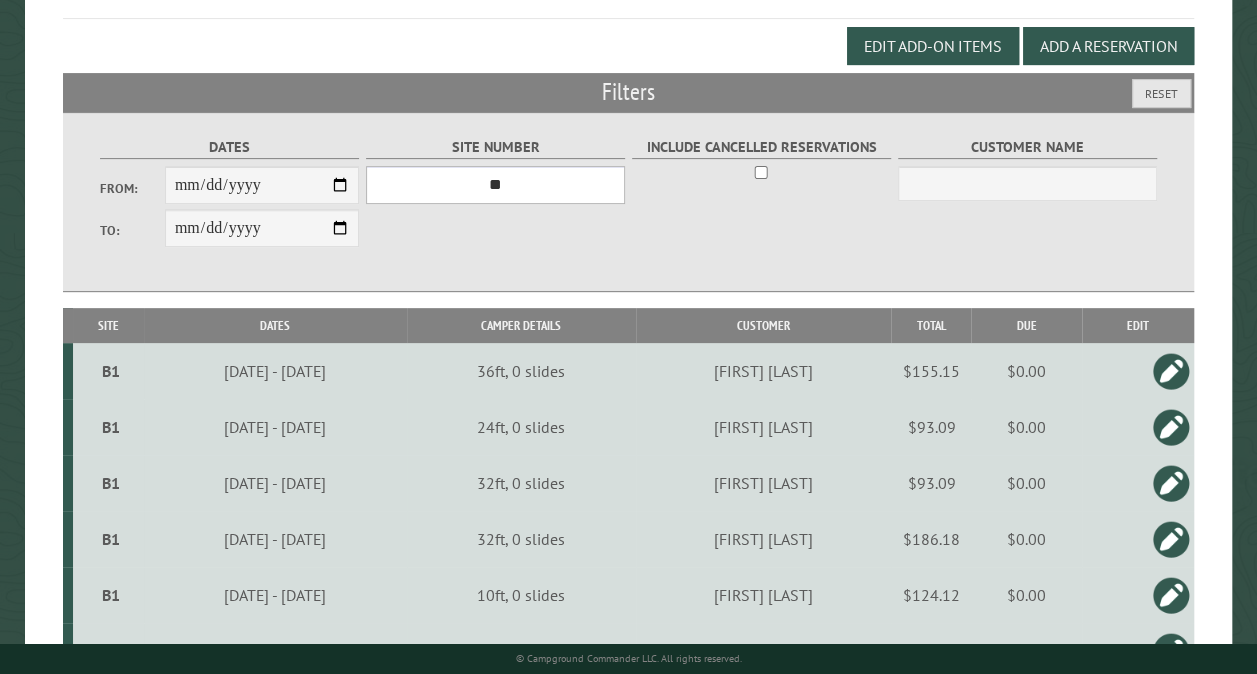 click on "*** ** ** ** ** ** ** ** ** ** *** *** *** *** ** ** ** ** ** ** ** ** ** *** *** ** ** ** ** ** ** ********* ** ** ** ** ** ** ** ** ** *** *** *** *** *** *** ** ** ** ** ** ** ** ** ** *** *** *** *** *** *** ** ** ** ** ** ** ** ** ** ** ** ** ** ** ** ** ** ** ** ** ** ** ** ** *** *** *** *** *** ***" at bounding box center (495, 185) 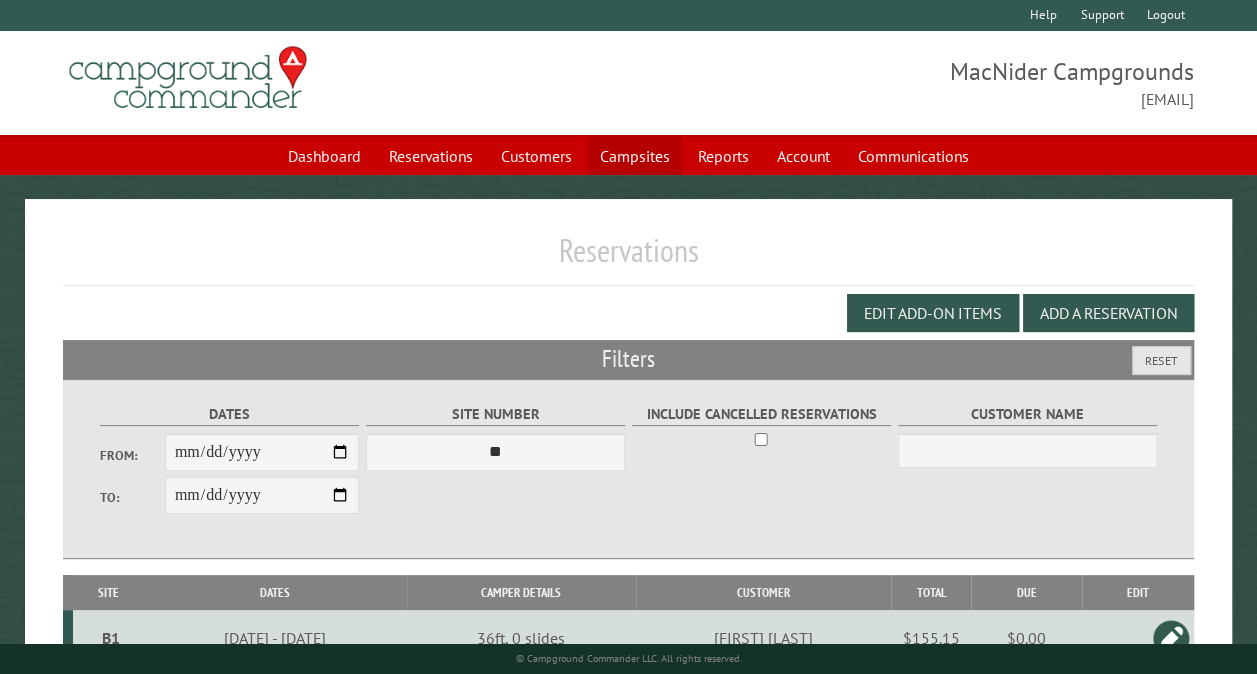 click on "Campsites" at bounding box center [635, 156] 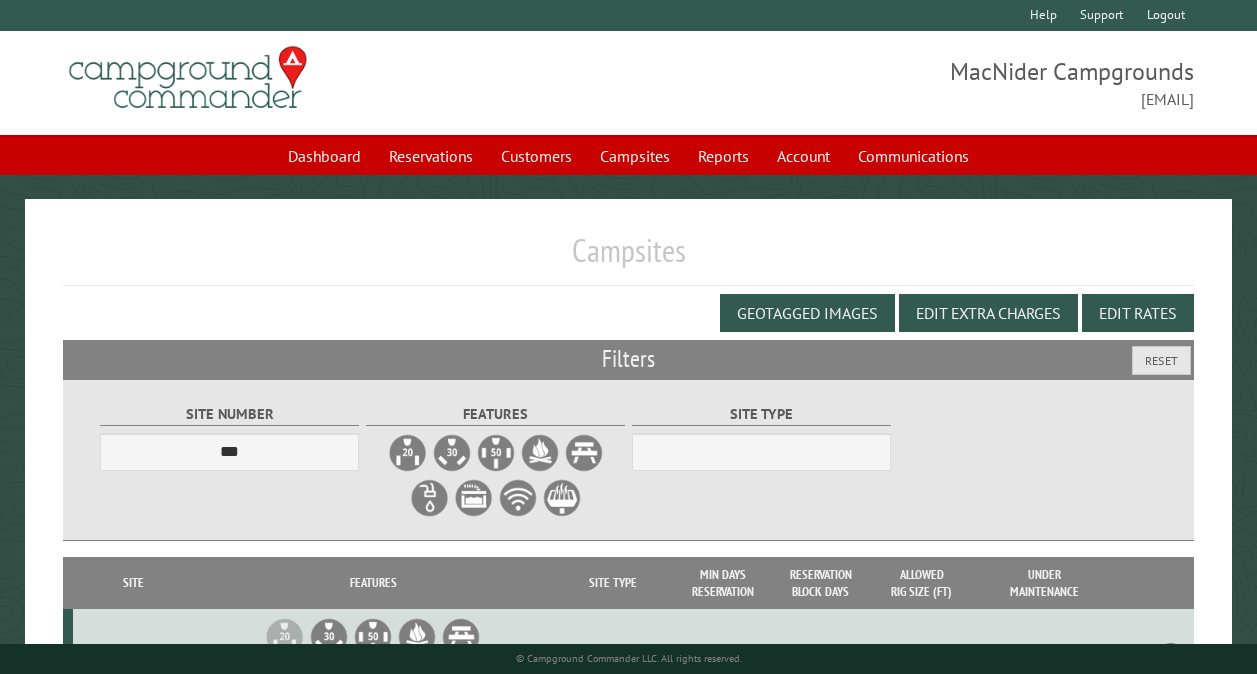 select on "***" 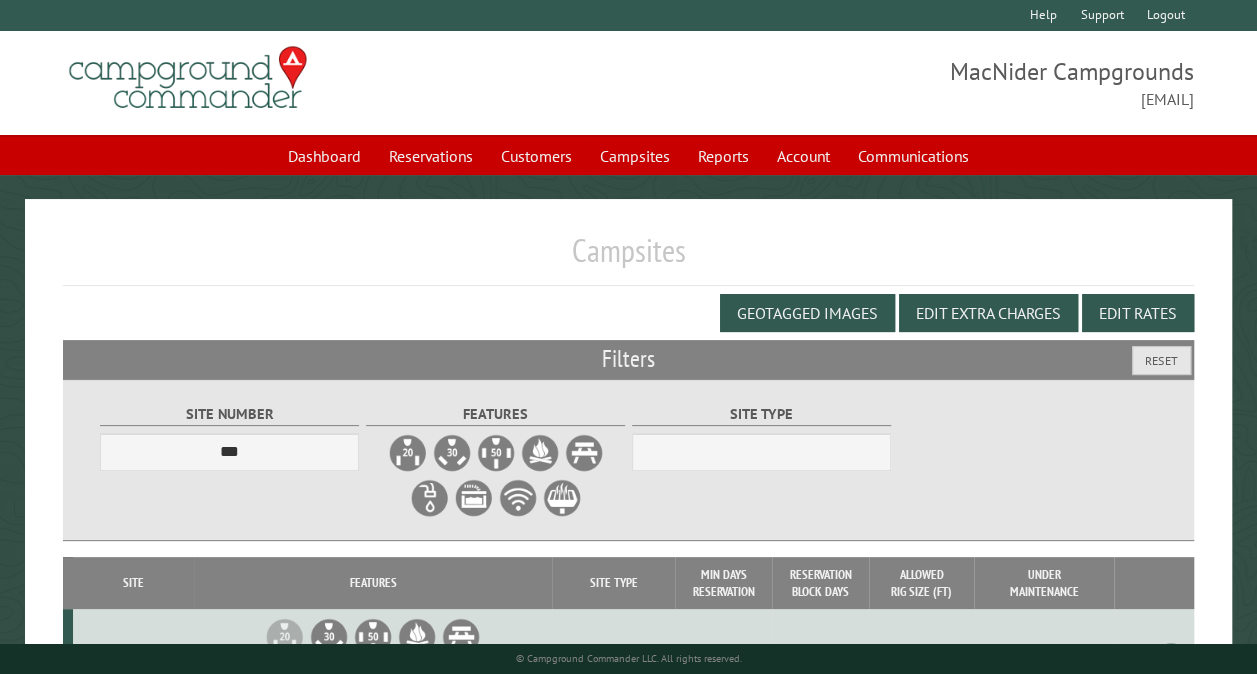scroll, scrollTop: 629, scrollLeft: 0, axis: vertical 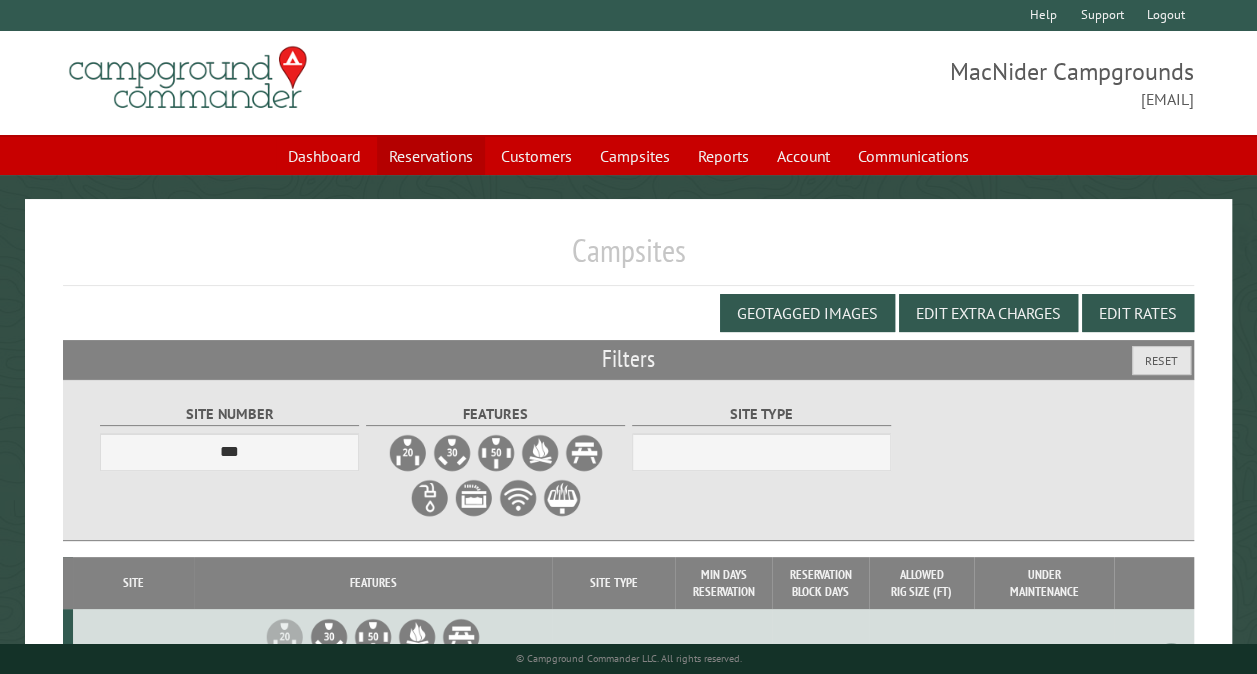 click on "Reservations" at bounding box center (431, 156) 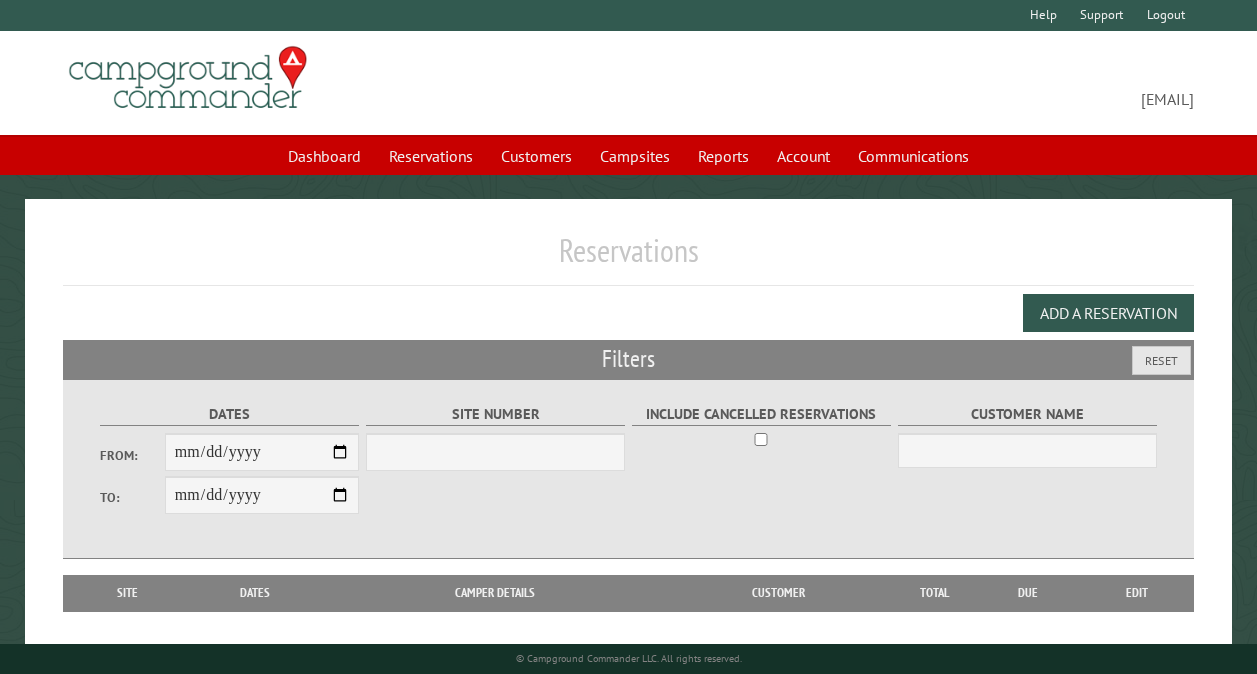 scroll, scrollTop: 0, scrollLeft: 0, axis: both 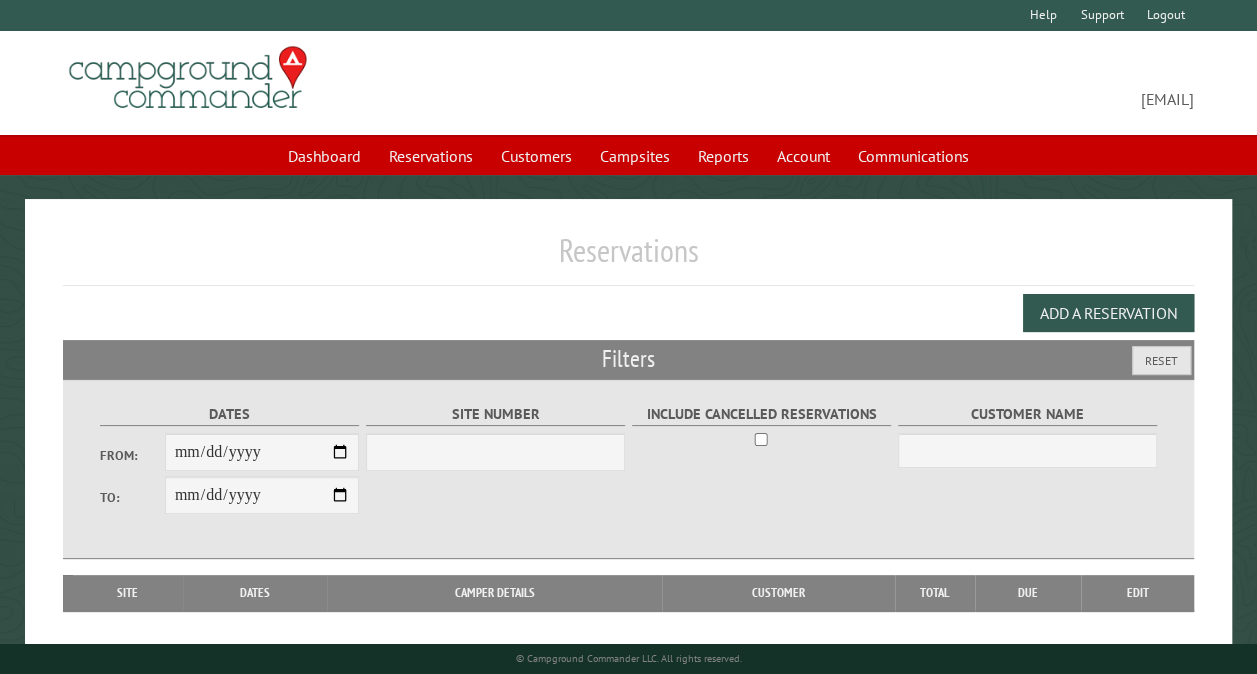 select on "***" 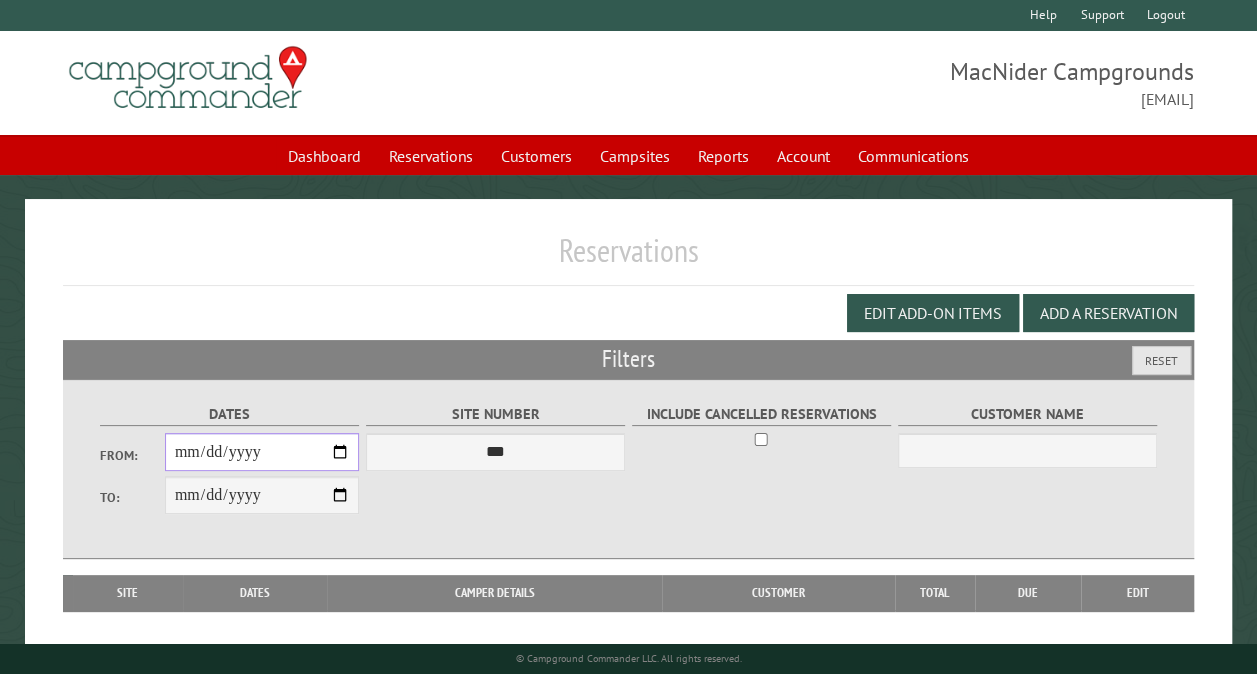 click on "From:" at bounding box center [262, 452] 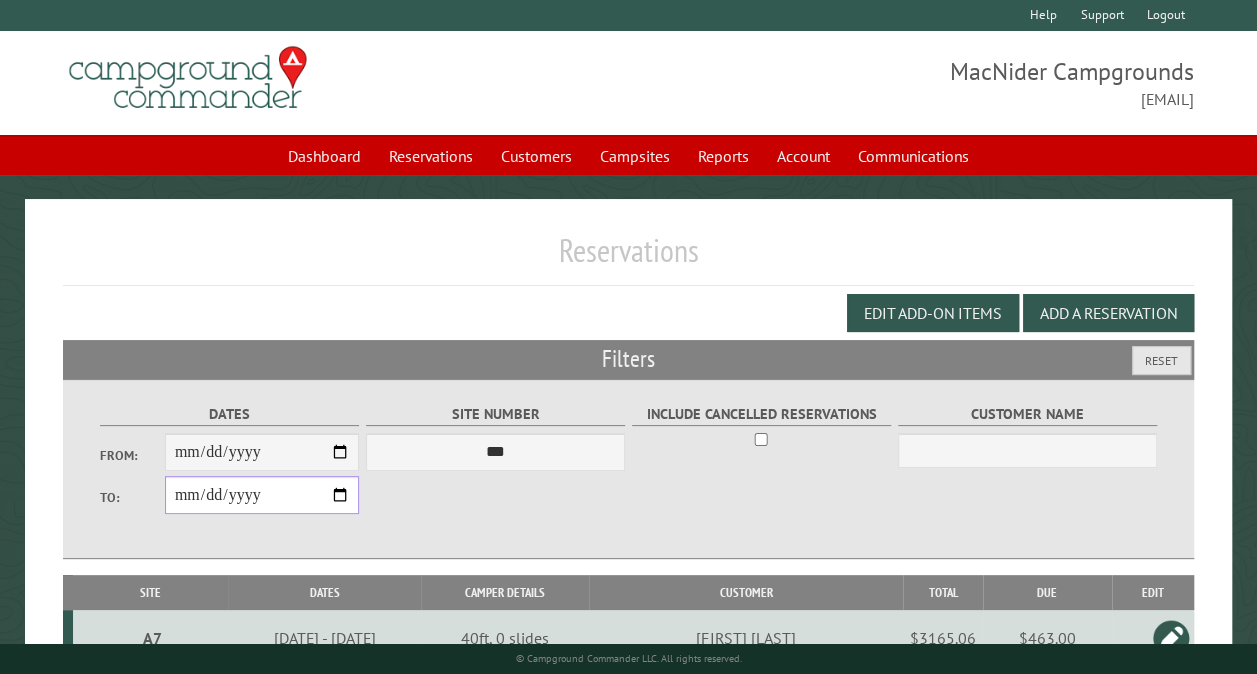 click on "**********" at bounding box center (262, 495) 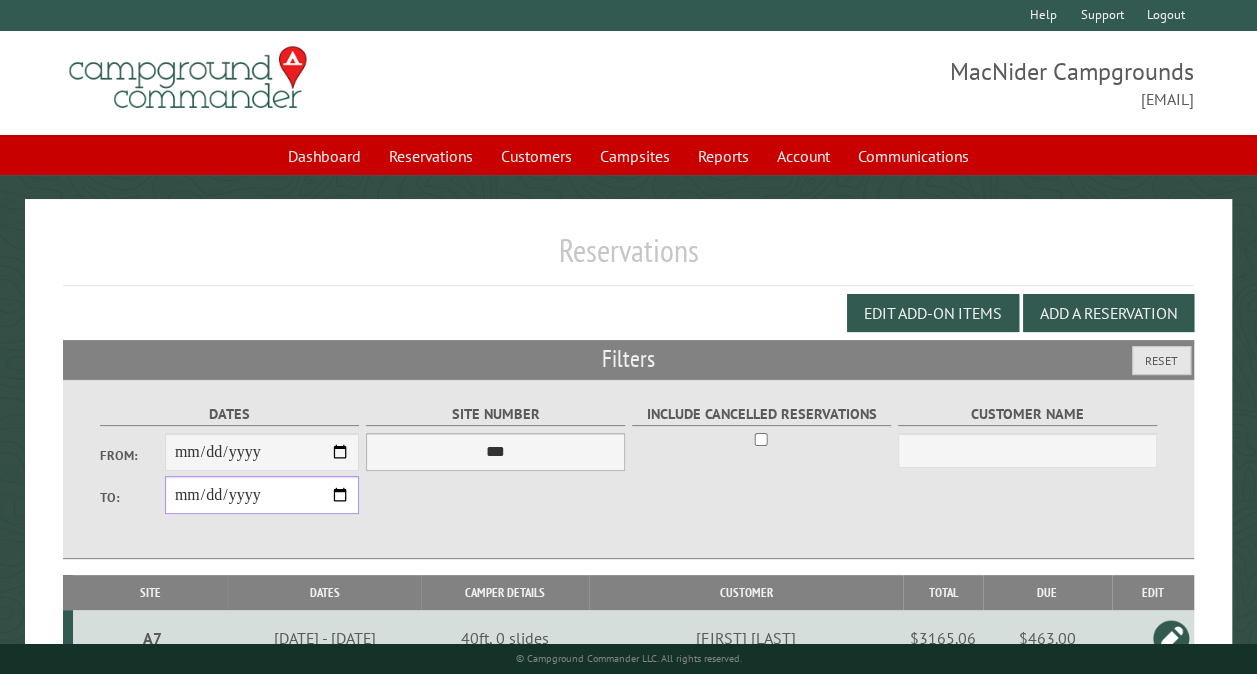 type on "**********" 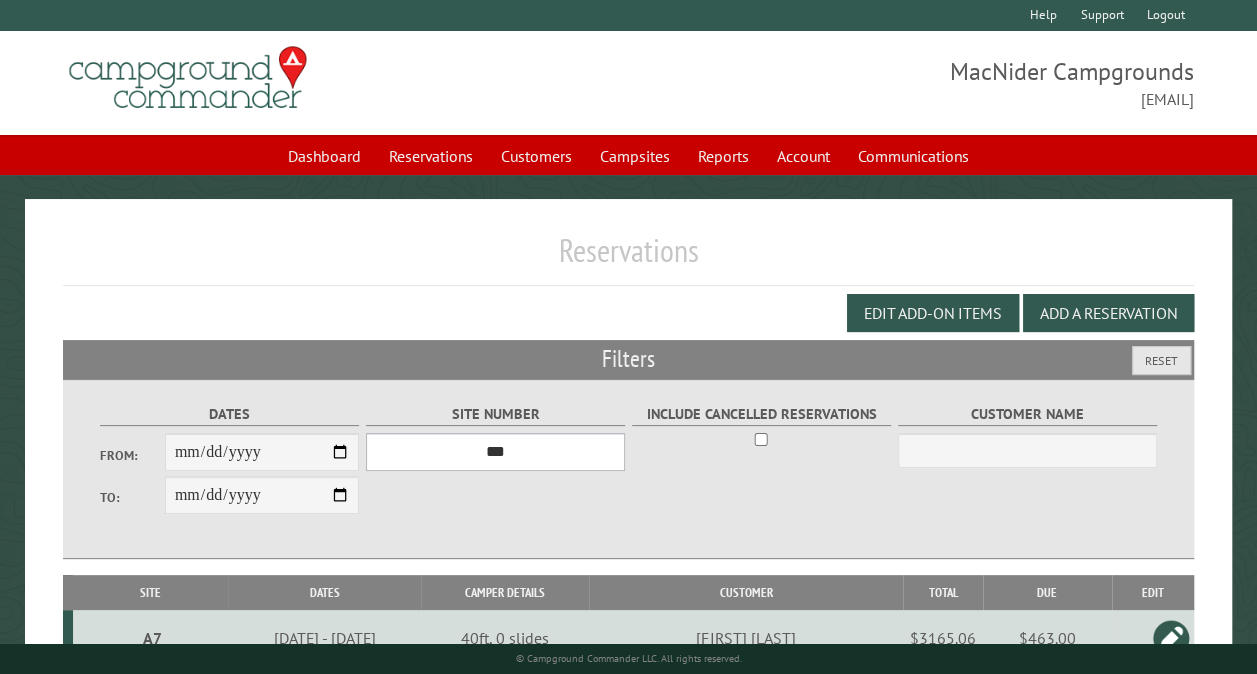 click on "*** ** ** ** ** ** ** ** ** ** *** *** *** *** ** ** ** ** ** ** ** ** ** *** *** ** ** ** ** ** ** ********* ** ** ** ** ** ** ** ** ** *** *** *** *** *** *** ** ** ** ** ** ** ** ** ** *** *** *** *** *** *** ** ** ** ** ** ** ** ** ** ** ** ** ** ** ** ** ** ** ** ** ** ** ** ** *** *** *** *** *** ***" at bounding box center [495, 452] 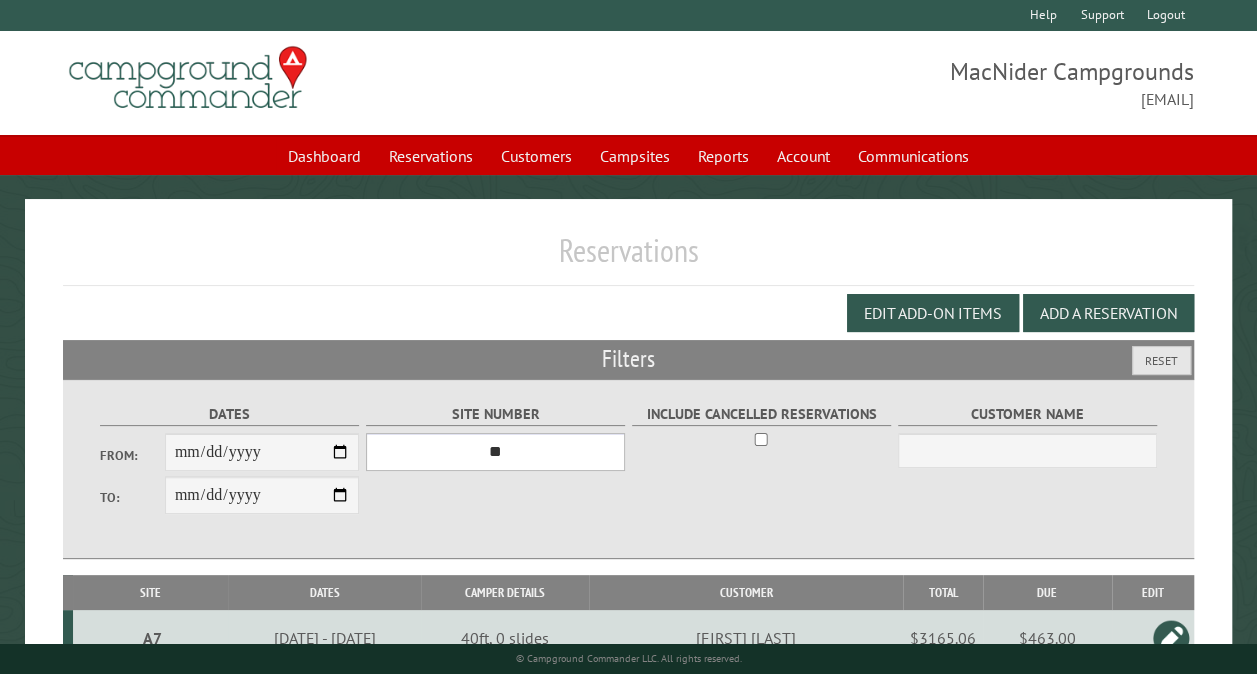 click on "*** ** ** ** ** ** ** ** ** ** *** *** *** *** ** ** ** ** ** ** ** ** ** *** *** ** ** ** ** ** ** ********* ** ** ** ** ** ** ** ** ** *** *** *** *** *** *** ** ** ** ** ** ** ** ** ** *** *** *** *** *** *** ** ** ** ** ** ** ** ** ** ** ** ** ** ** ** ** ** ** ** ** ** ** ** ** *** *** *** *** *** ***" at bounding box center [495, 452] 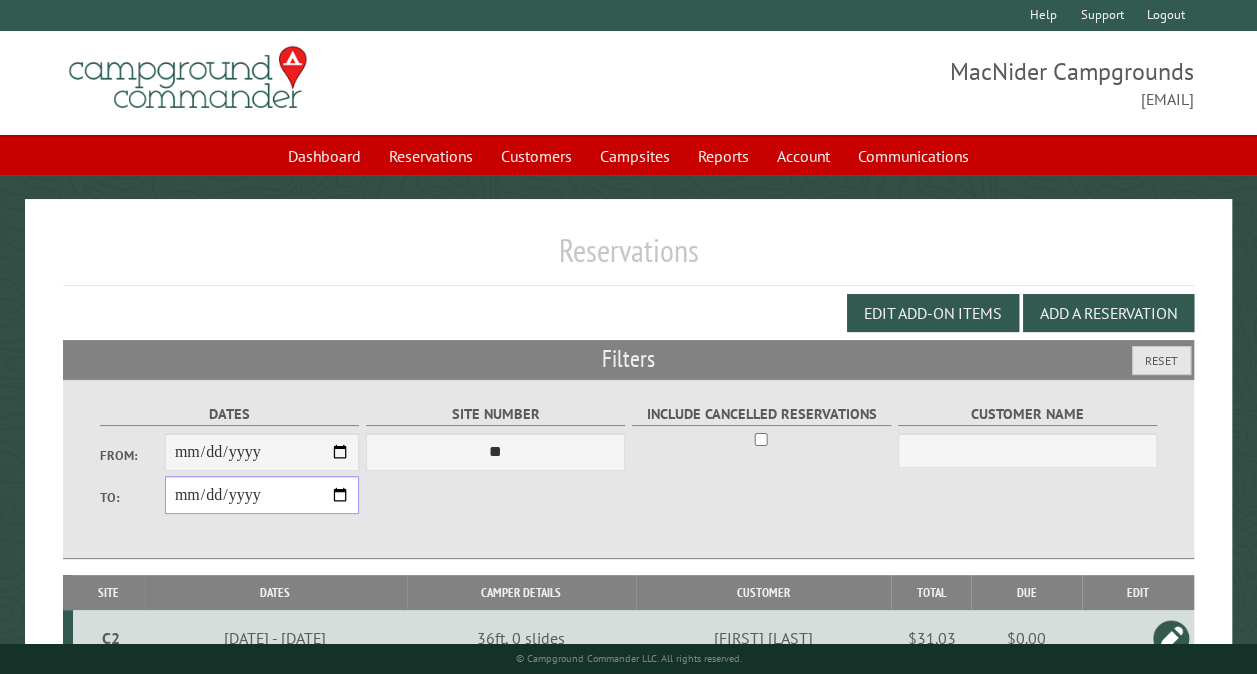 click on "**********" at bounding box center [262, 495] 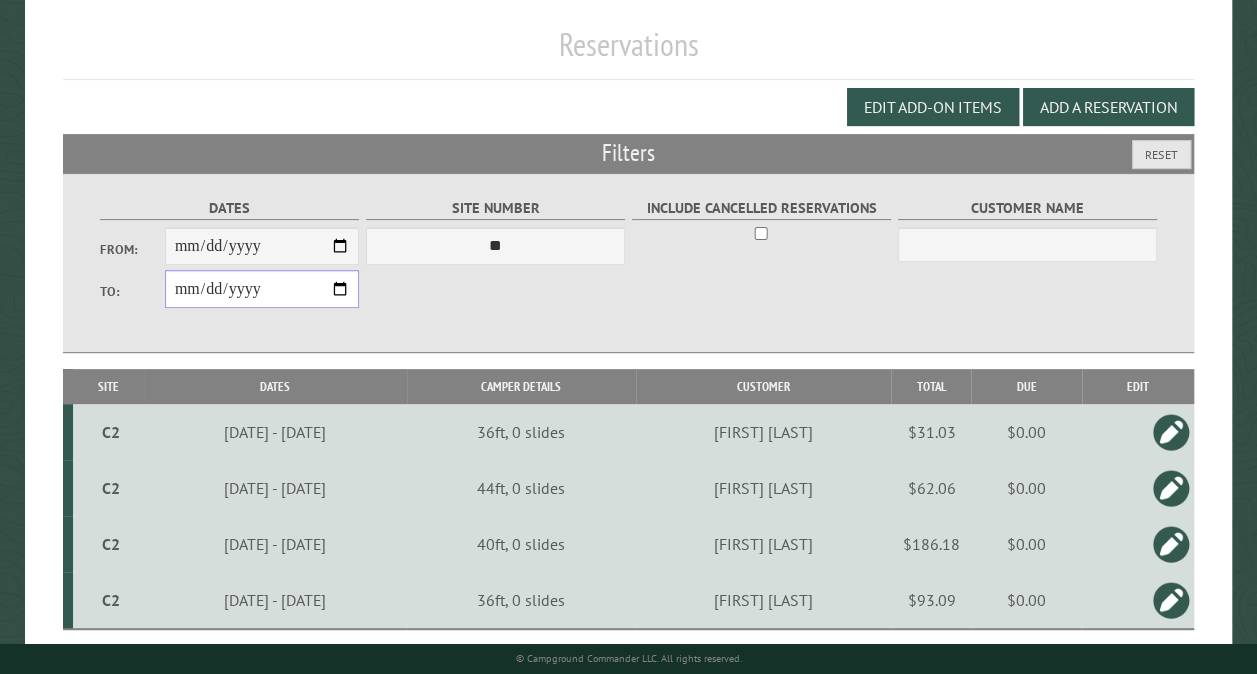 scroll, scrollTop: 240, scrollLeft: 0, axis: vertical 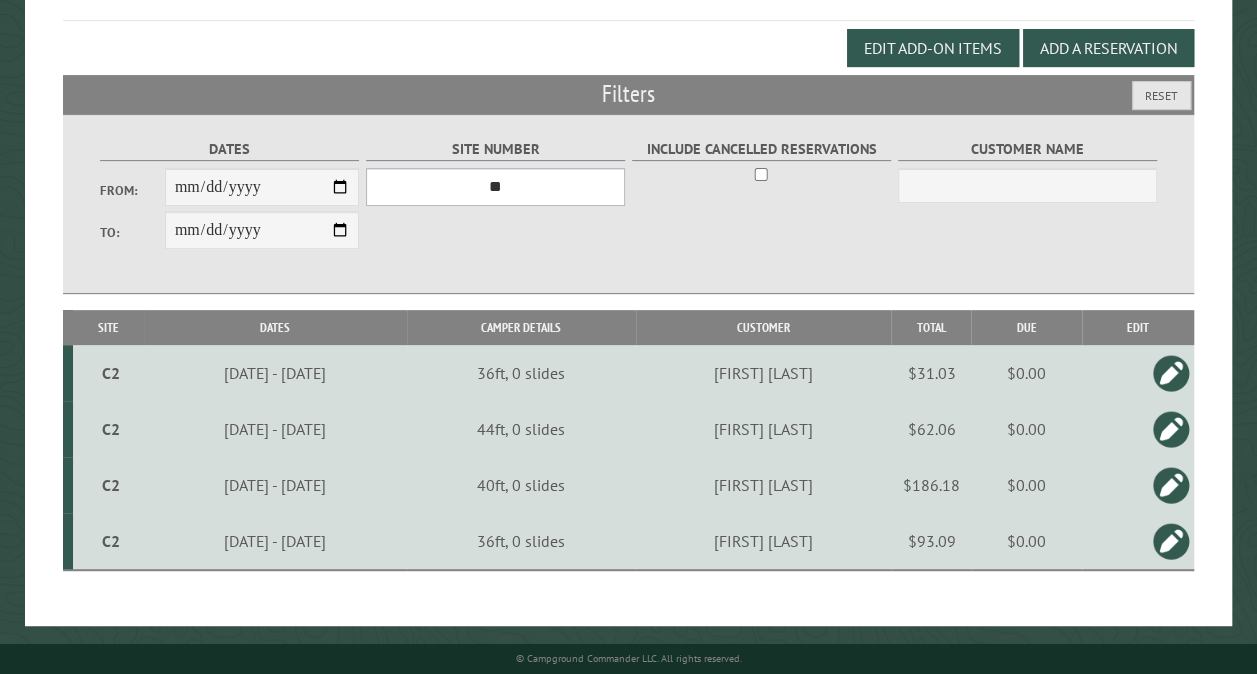 click on "*** ** ** ** ** ** ** ** ** ** *** *** *** *** ** ** ** ** ** ** ** ** ** *** *** ** ** ** ** ** ** ********* ** ** ** ** ** ** ** ** ** *** *** *** *** *** *** ** ** ** ** ** ** ** ** ** *** *** *** *** *** *** ** ** ** ** ** ** ** ** ** ** ** ** ** ** ** ** ** ** ** ** ** ** ** ** *** *** *** *** *** ***" at bounding box center (495, 187) 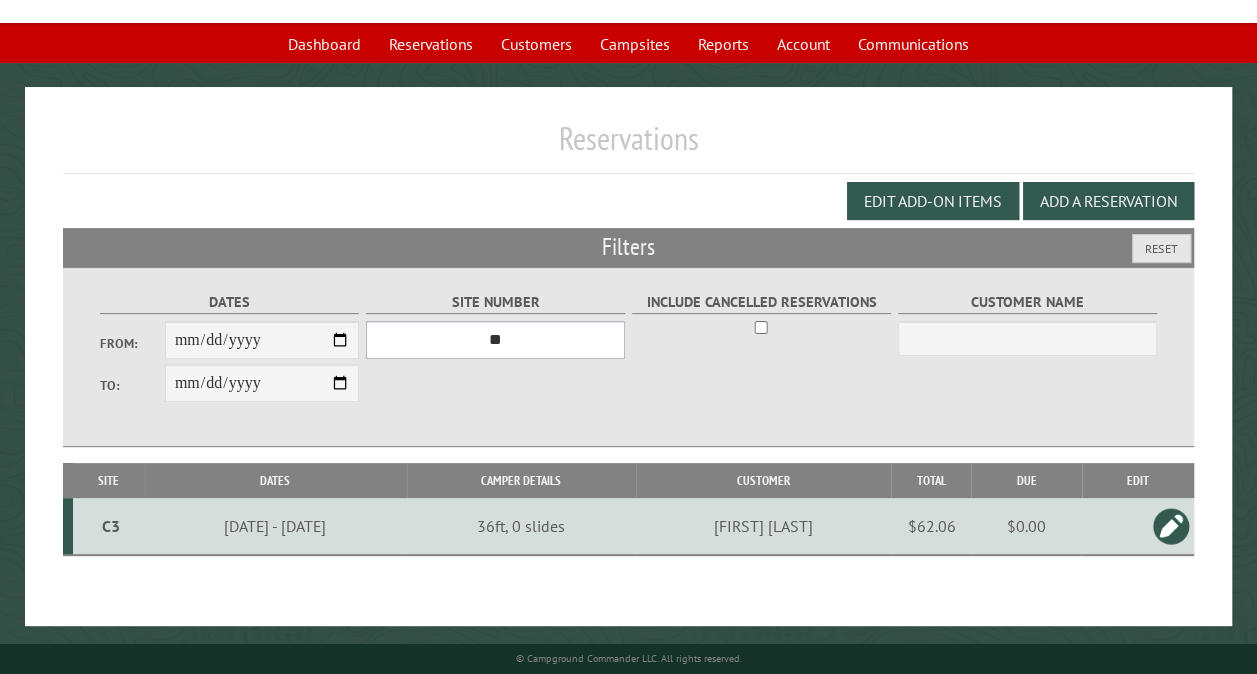 click on "*** ** ** ** ** ** ** ** ** ** *** *** *** *** ** ** ** ** ** ** ** ** ** *** *** ** ** ** ** ** ** ********* ** ** ** ** ** ** ** ** ** *** *** *** *** *** *** ** ** ** ** ** ** ** ** ** *** *** *** *** *** *** ** ** ** ** ** ** ** ** ** ** ** ** ** ** ** ** ** ** ** ** ** ** ** ** *** *** *** *** *** ***" at bounding box center [495, 340] 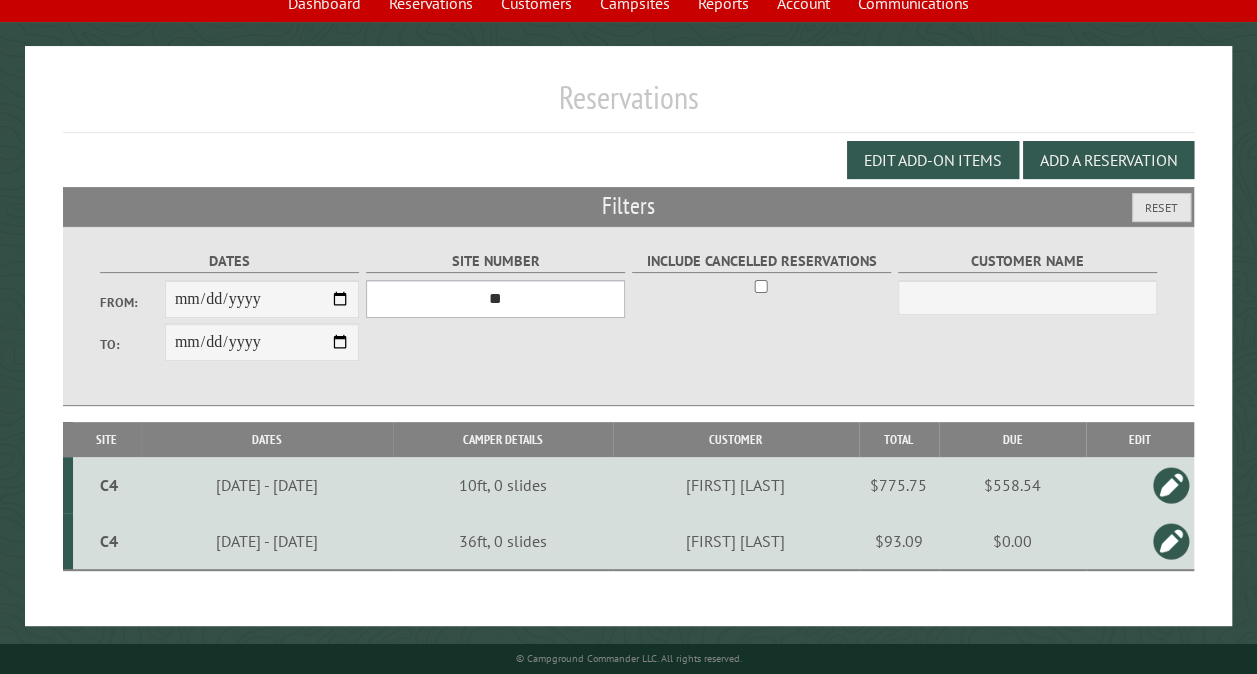 click on "*** ** ** ** ** ** ** ** ** ** *** *** *** *** ** ** ** ** ** ** ** ** ** *** *** ** ** ** ** ** ** ********* ** ** ** ** ** ** ** ** ** *** *** *** *** *** *** ** ** ** ** ** ** ** ** ** *** *** *** *** *** *** ** ** ** ** ** ** ** ** ** ** ** ** ** ** ** ** ** ** ** ** ** ** ** ** *** *** *** *** *** ***" at bounding box center (495, 299) 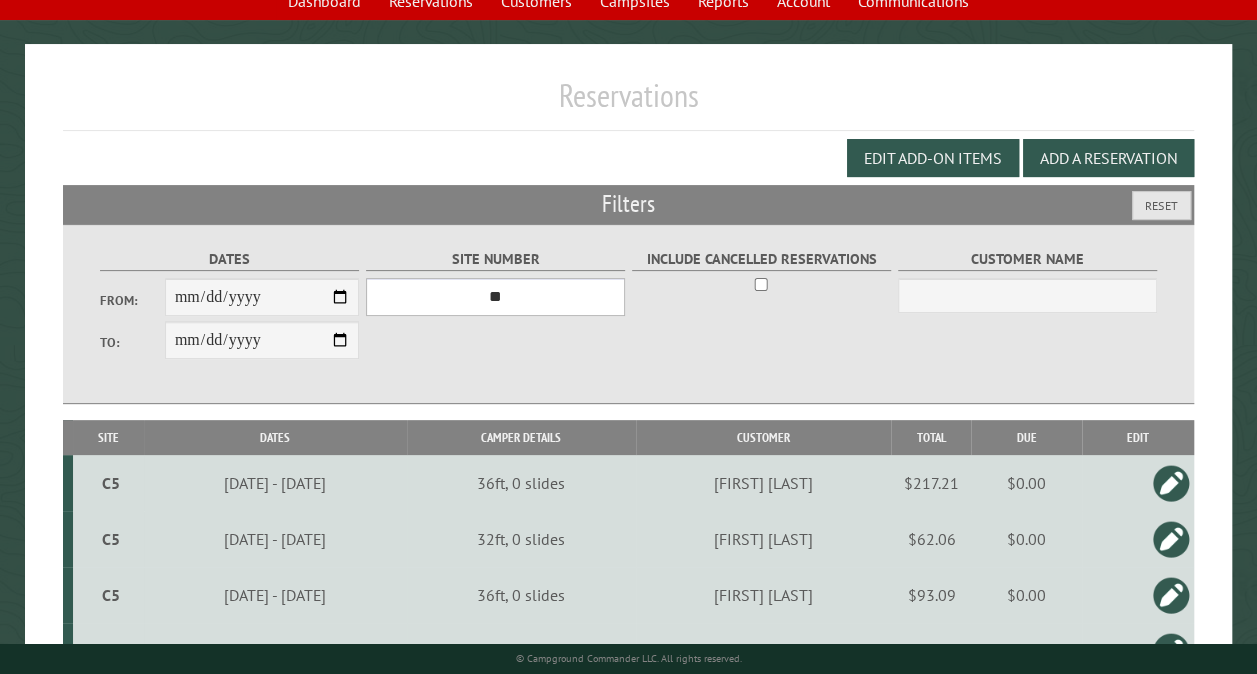 scroll, scrollTop: 267, scrollLeft: 0, axis: vertical 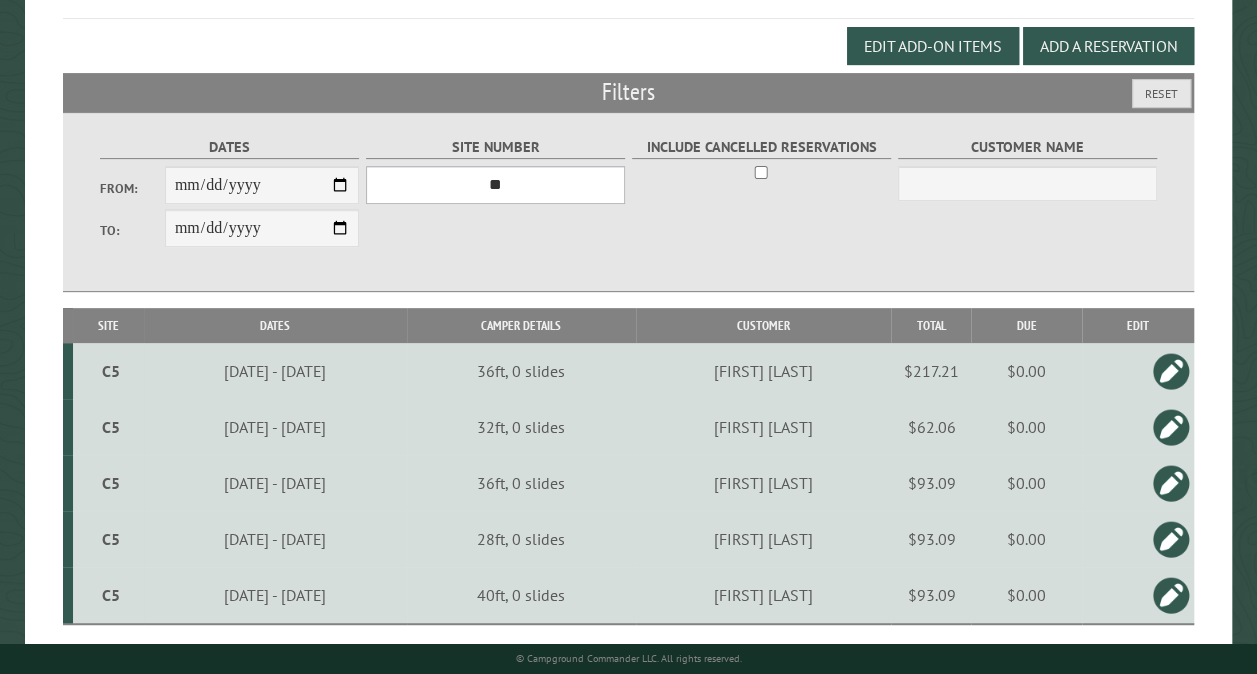 click on "*** ** ** ** ** ** ** ** ** ** *** *** *** *** ** ** ** ** ** ** ** ** ** *** *** ** ** ** ** ** ** ********* ** ** ** ** ** ** ** ** ** *** *** *** *** *** *** ** ** ** ** ** ** ** ** ** *** *** *** *** *** *** ** ** ** ** ** ** ** ** ** ** ** ** ** ** ** ** ** ** ** ** ** ** ** ** *** *** *** *** *** ***" at bounding box center [495, 185] 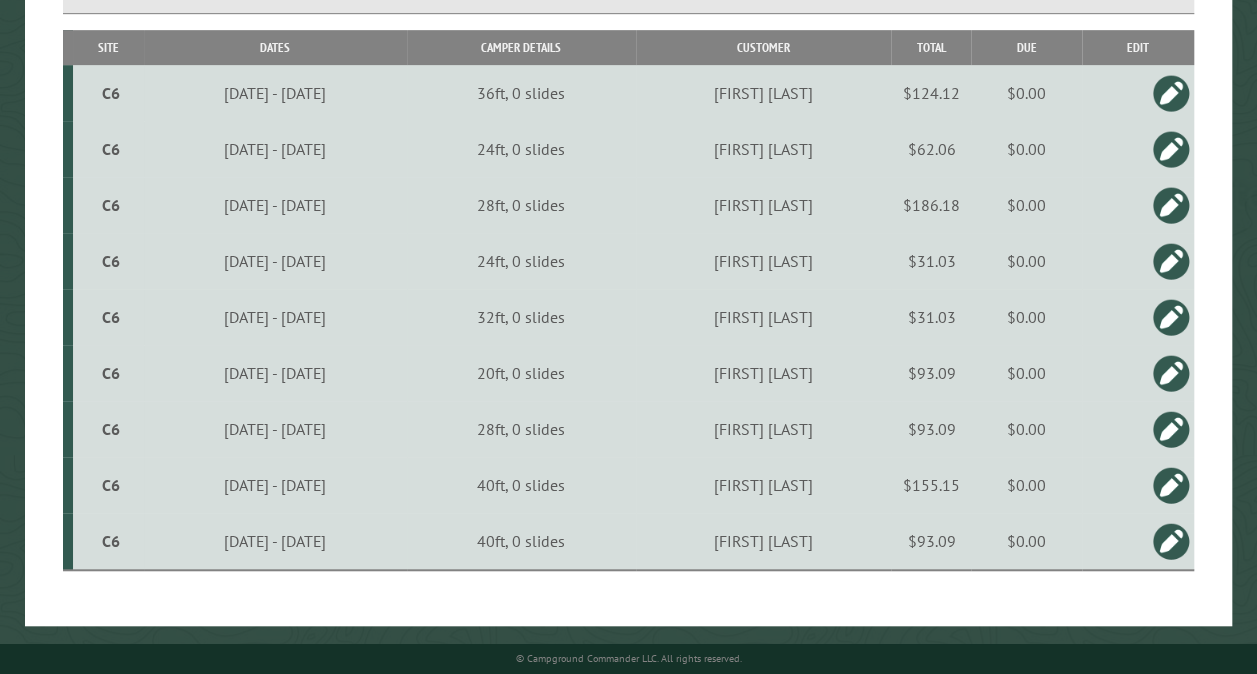 scroll, scrollTop: 547, scrollLeft: 0, axis: vertical 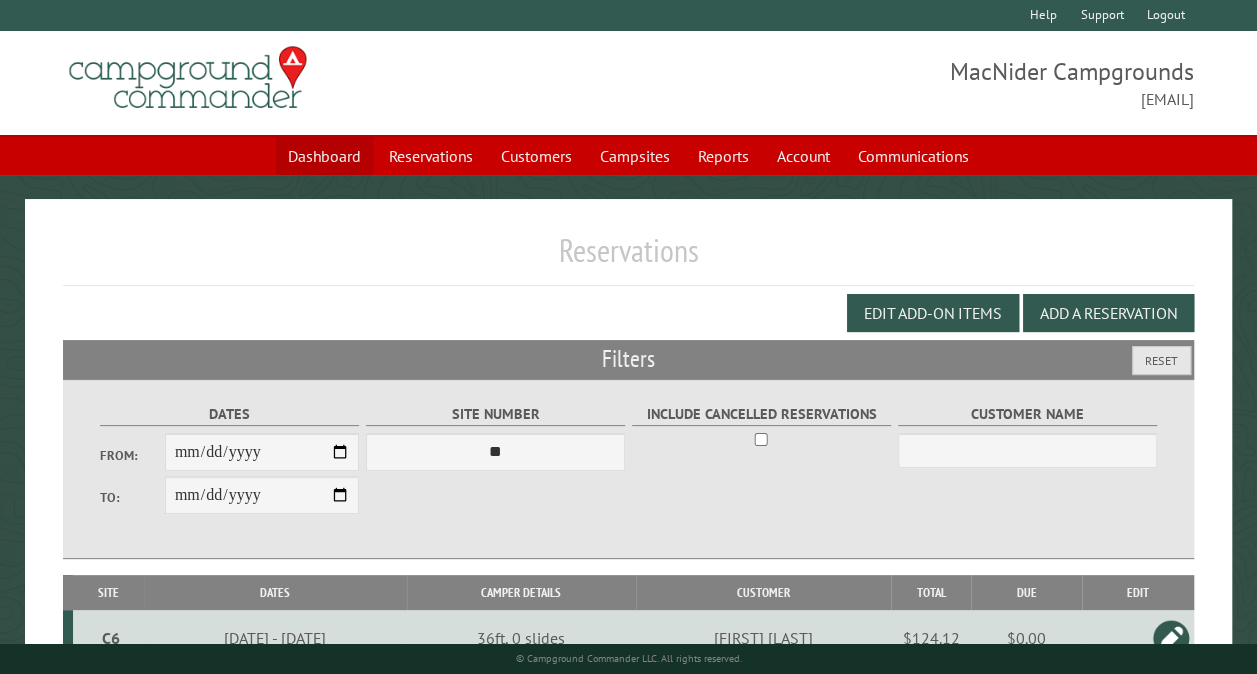 click on "Dashboard" at bounding box center [324, 156] 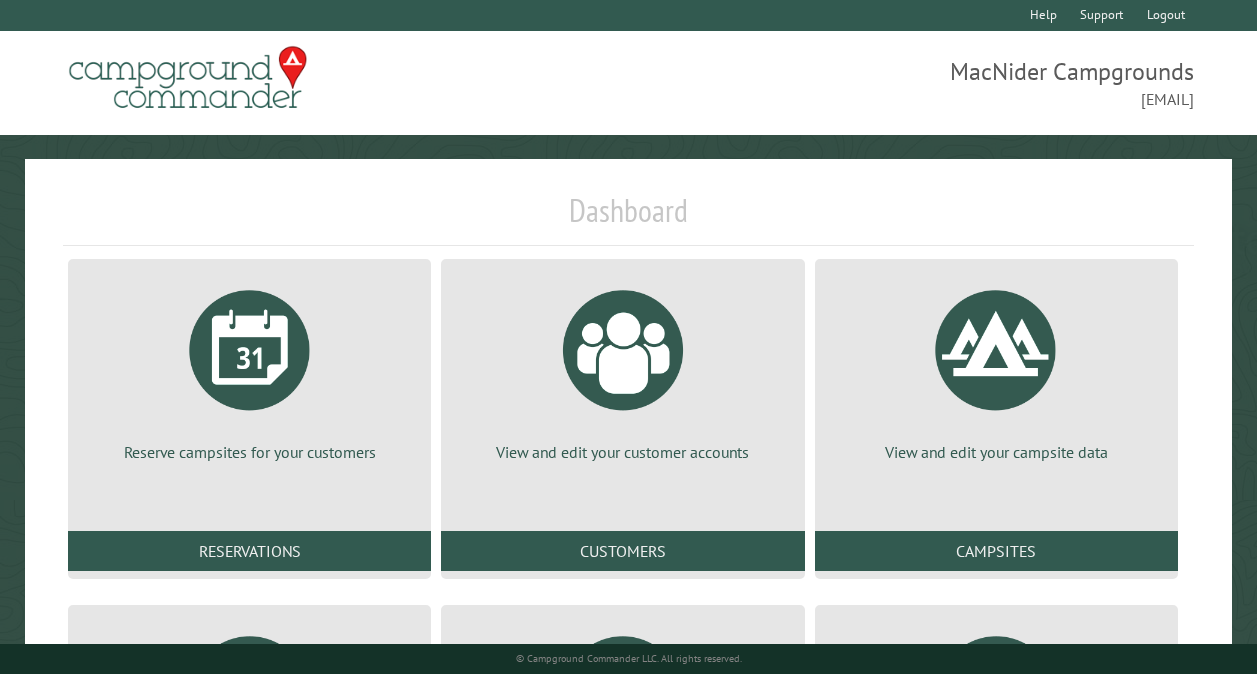 scroll, scrollTop: 40, scrollLeft: 0, axis: vertical 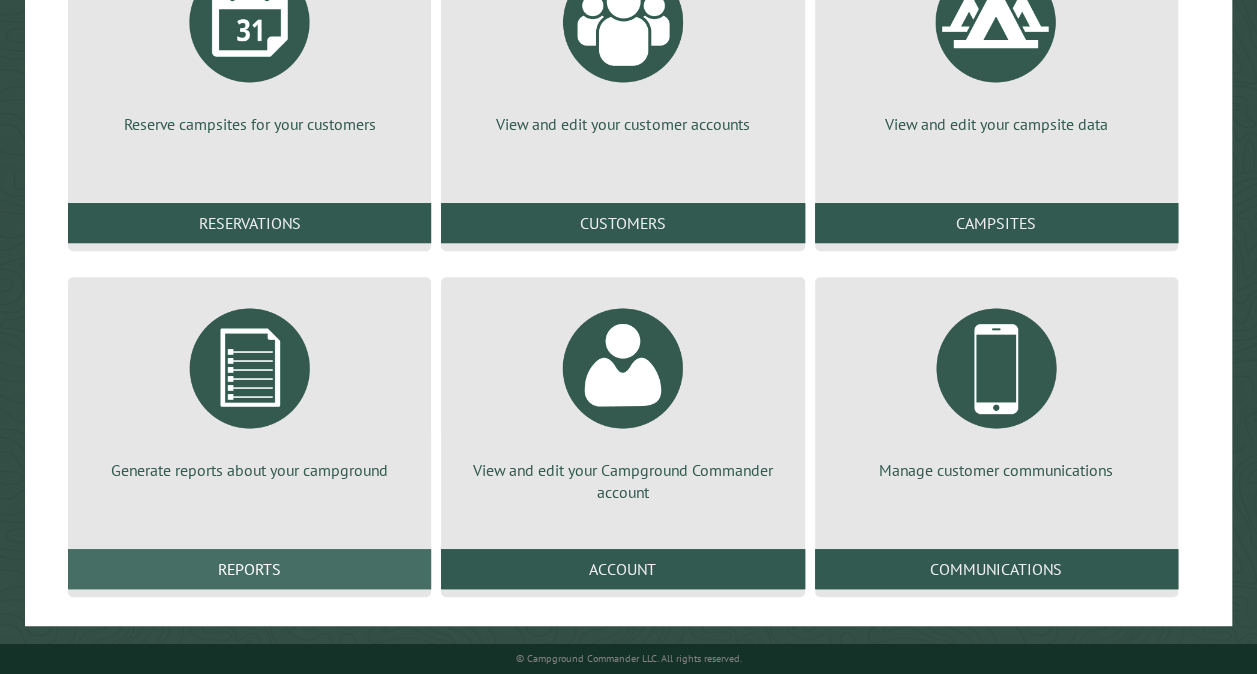 click on "Reports" at bounding box center (249, 569) 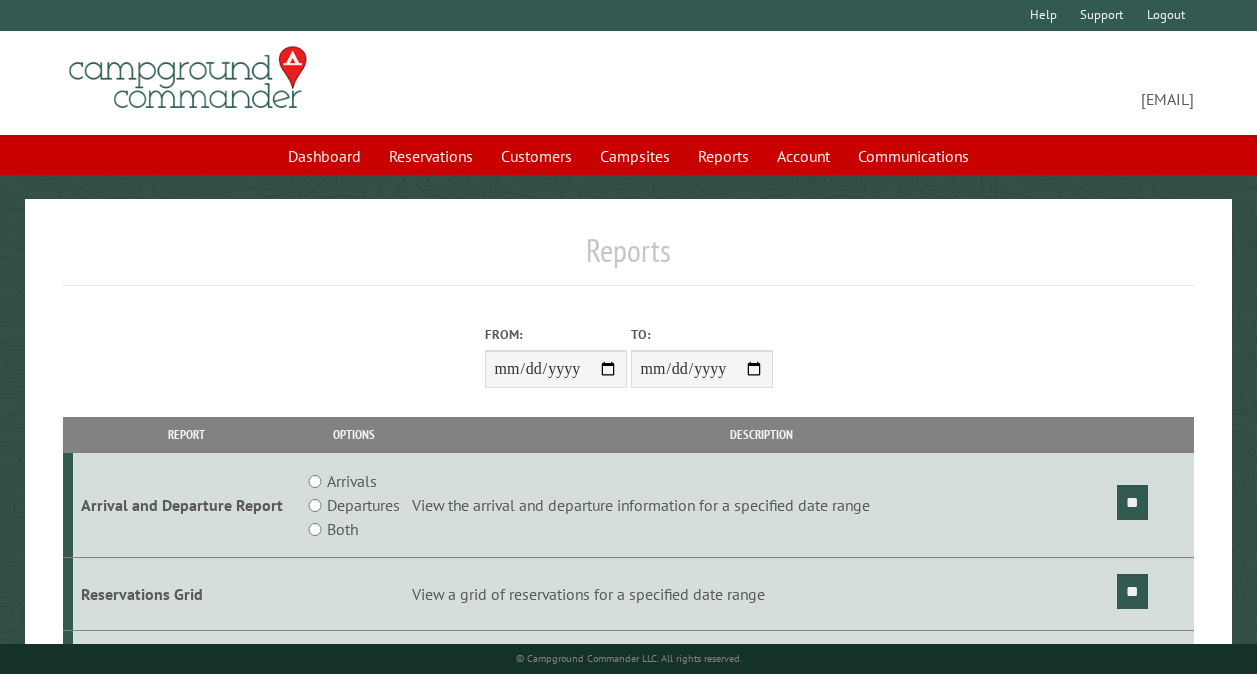 scroll, scrollTop: 0, scrollLeft: 0, axis: both 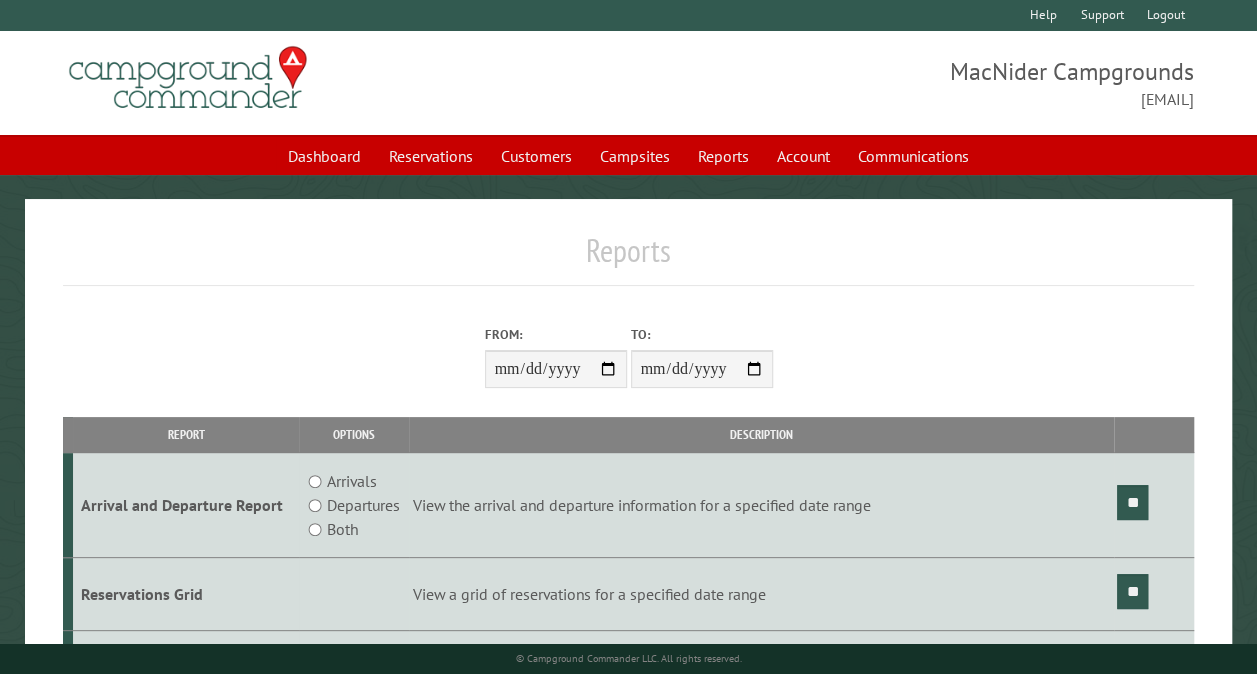 click on "From:" at bounding box center [556, 369] 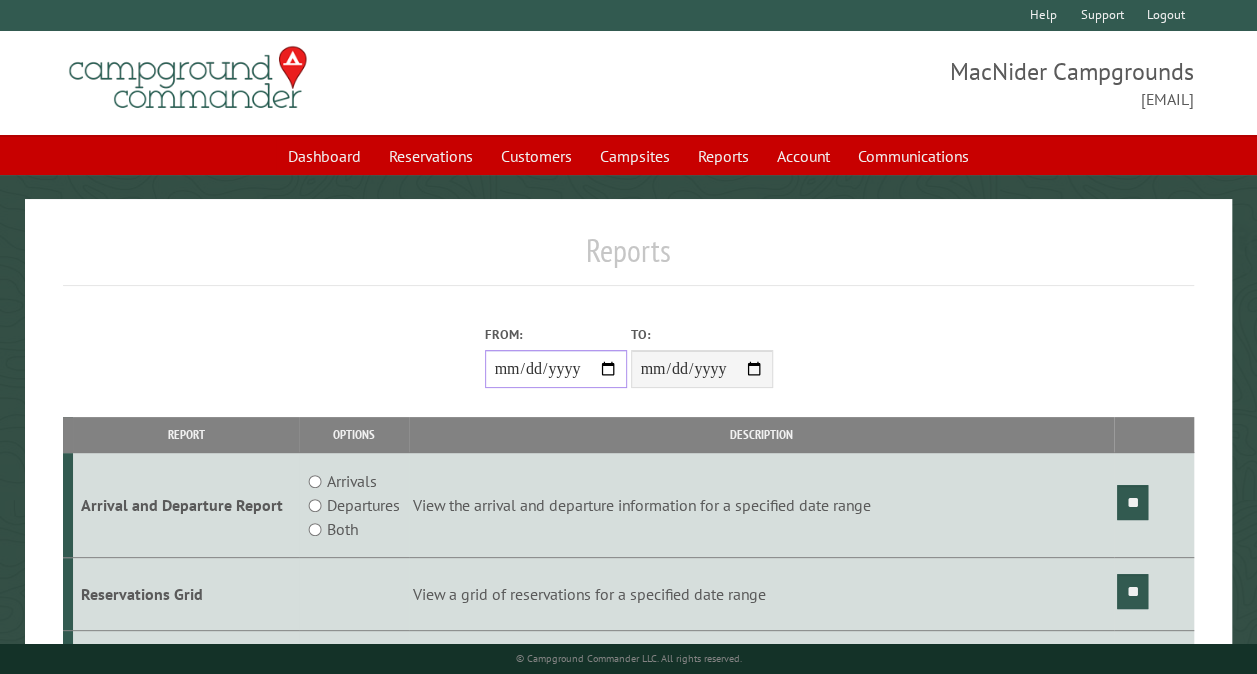type on "**********" 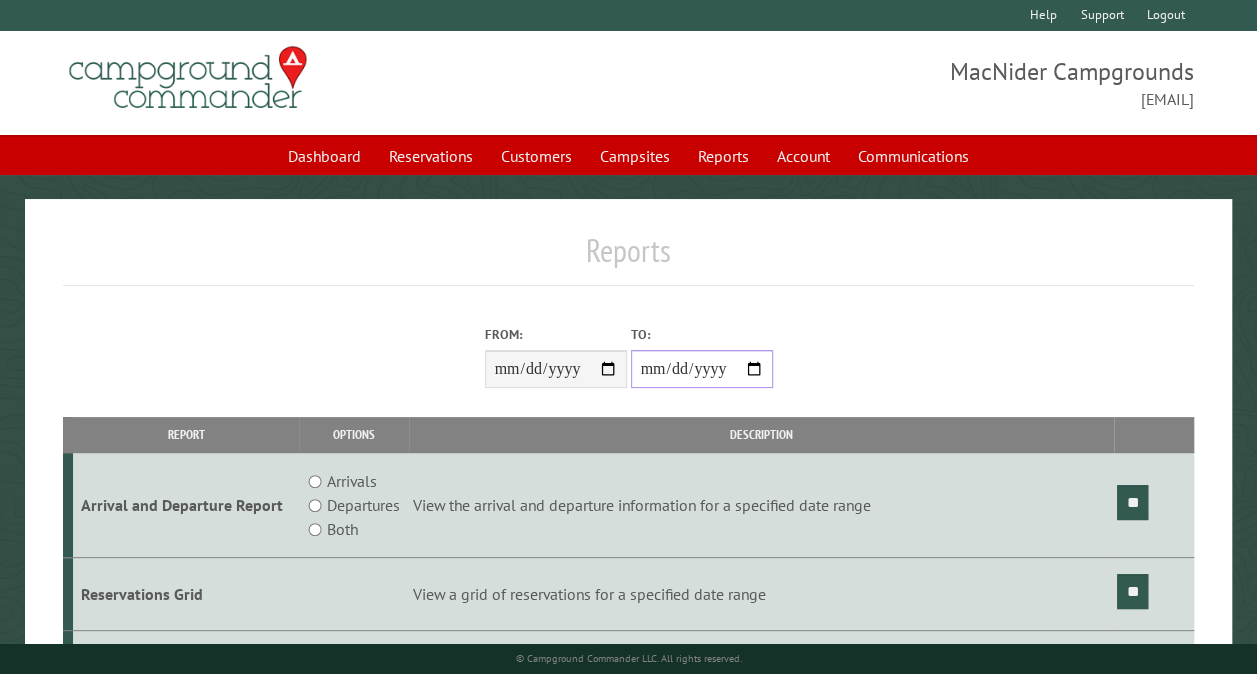 click on "**********" at bounding box center (702, 369) 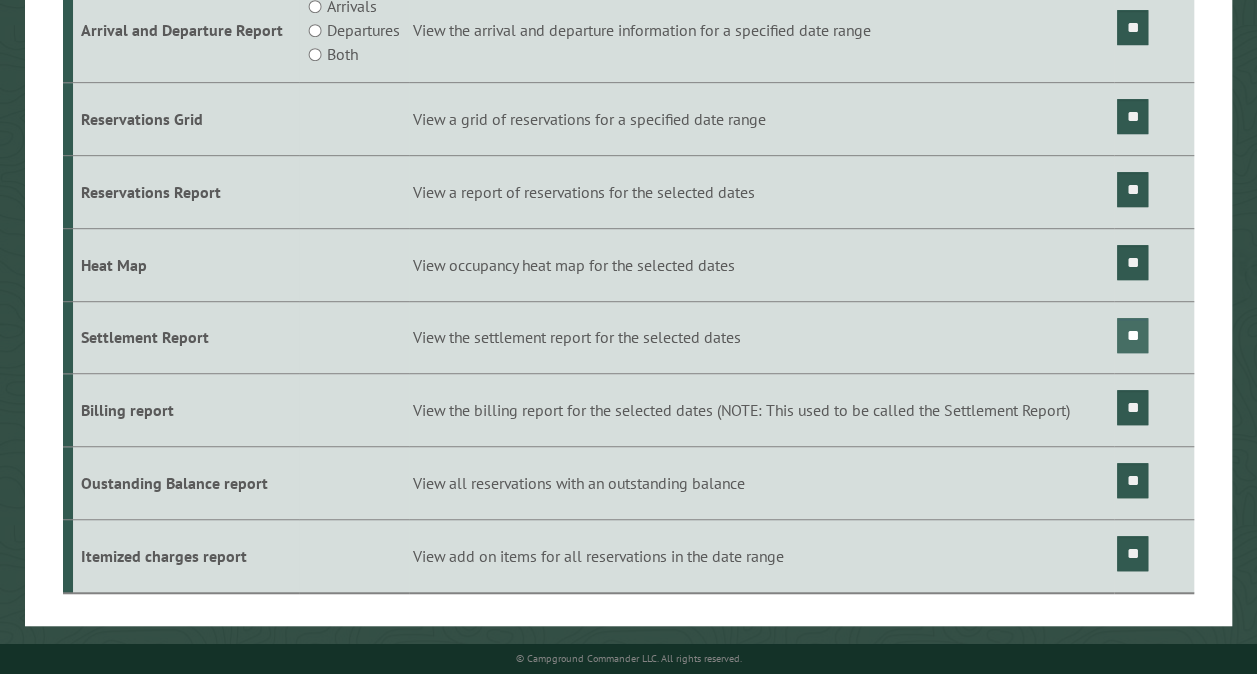 click on "**" at bounding box center (1132, 335) 